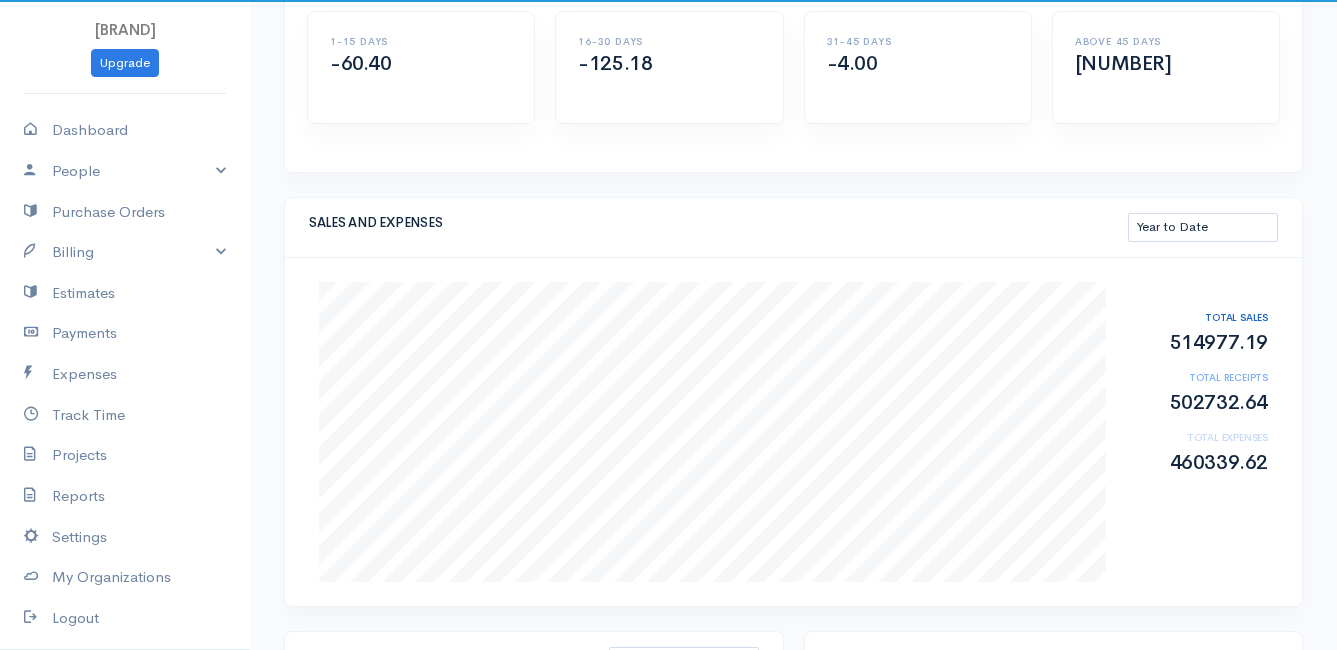 scroll, scrollTop: 300, scrollLeft: 0, axis: vertical 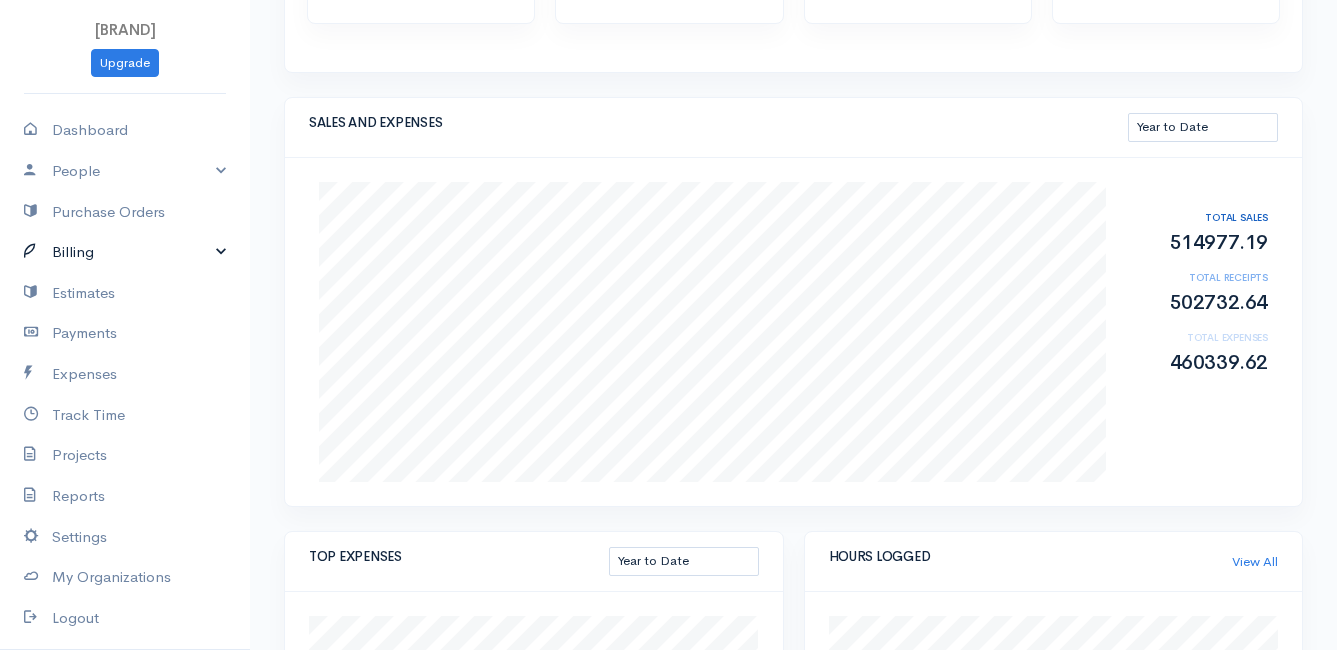 click on "Billing" at bounding box center (125, 252) 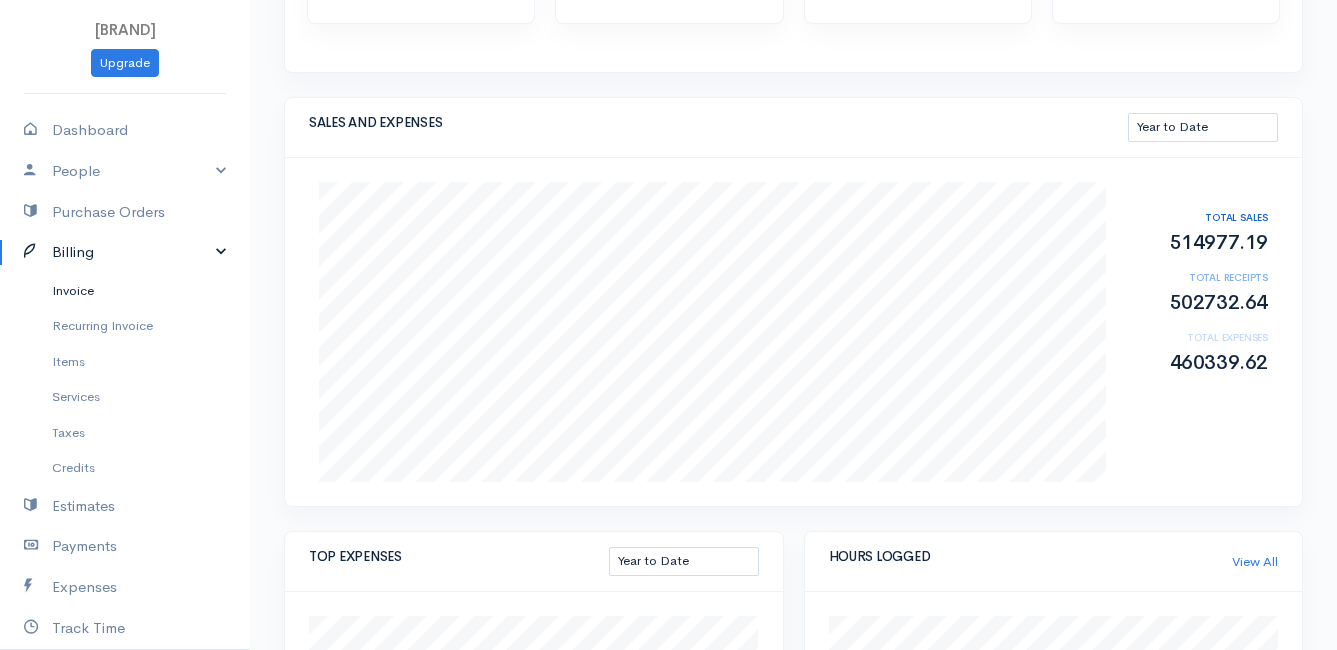 click on "Invoice" at bounding box center (125, 291) 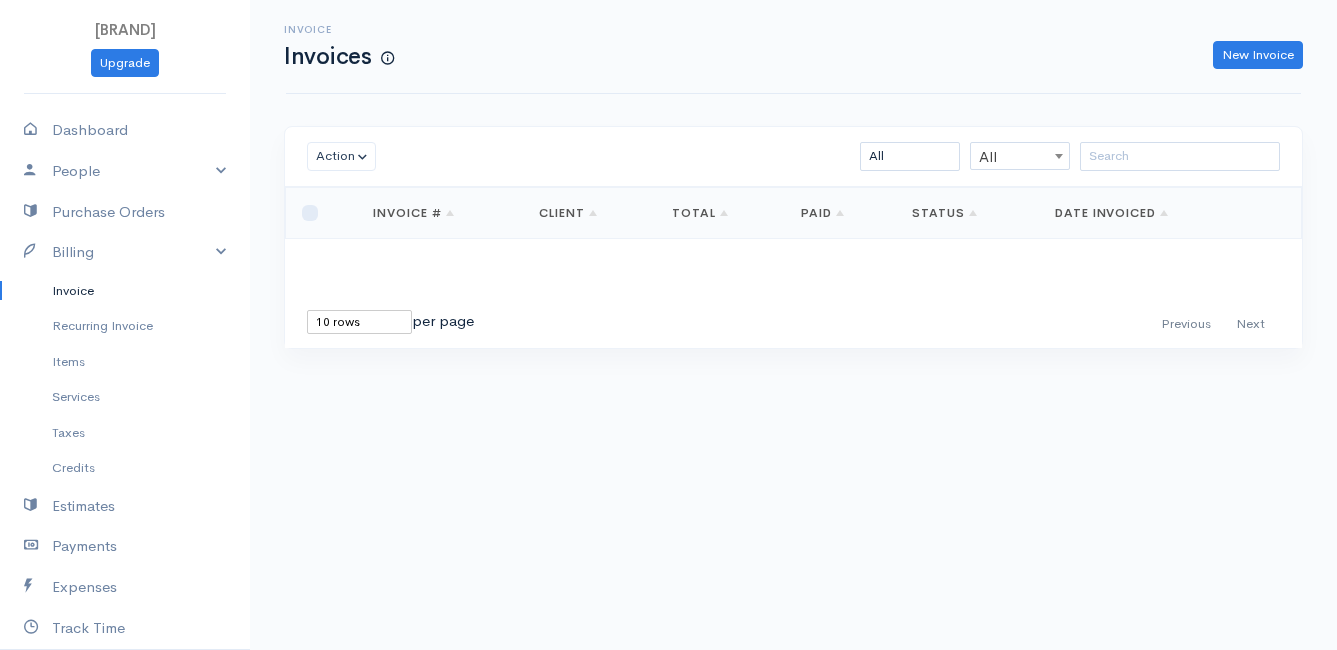 scroll, scrollTop: 0, scrollLeft: 0, axis: both 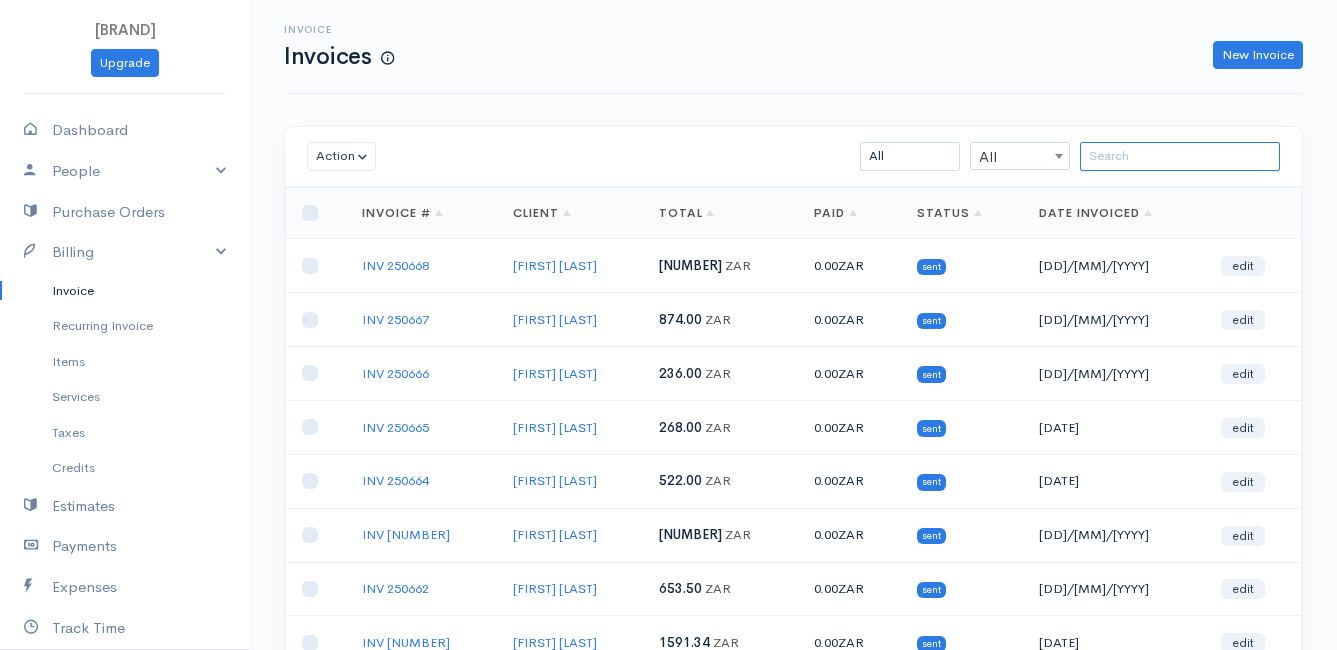 click at bounding box center (1180, 156) 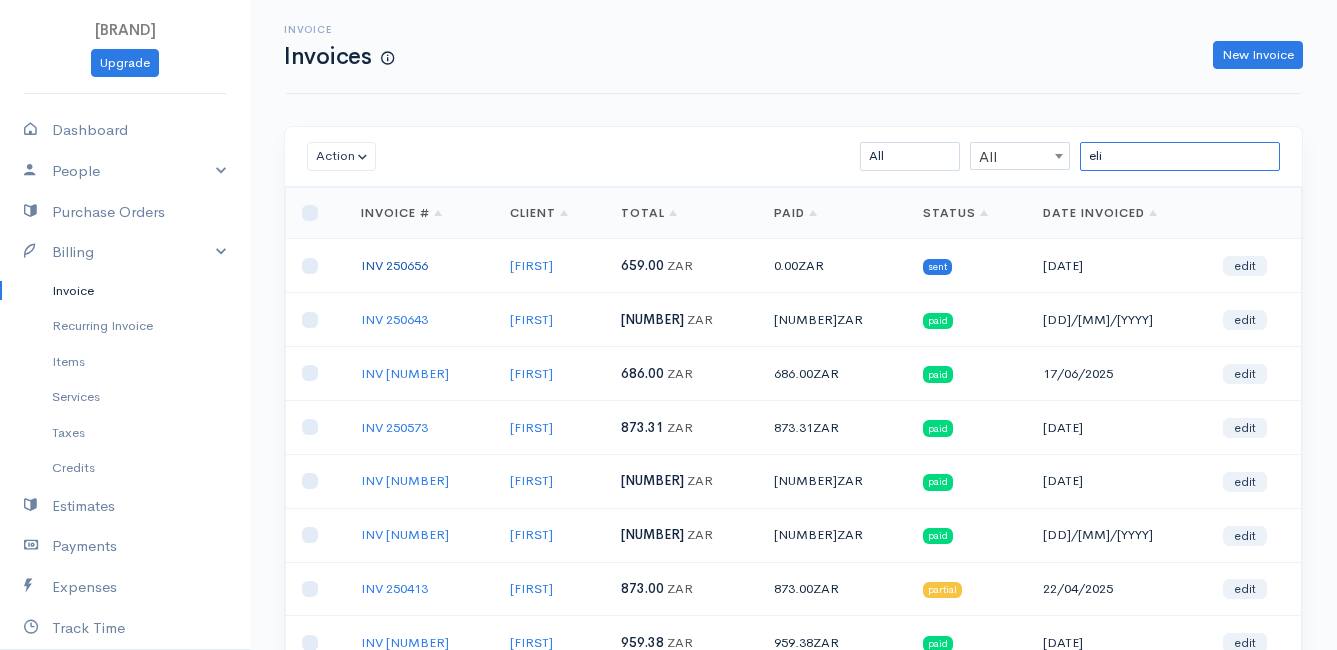 type on "eli" 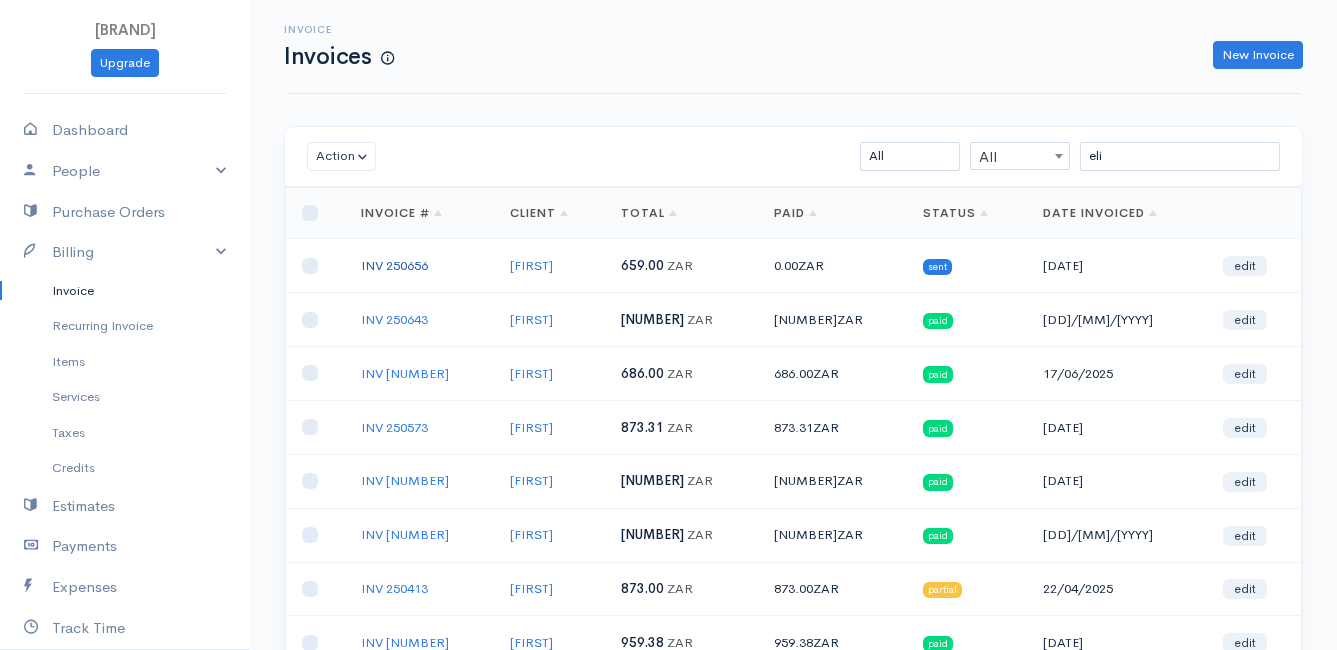 click on "INV 250656" at bounding box center (394, 265) 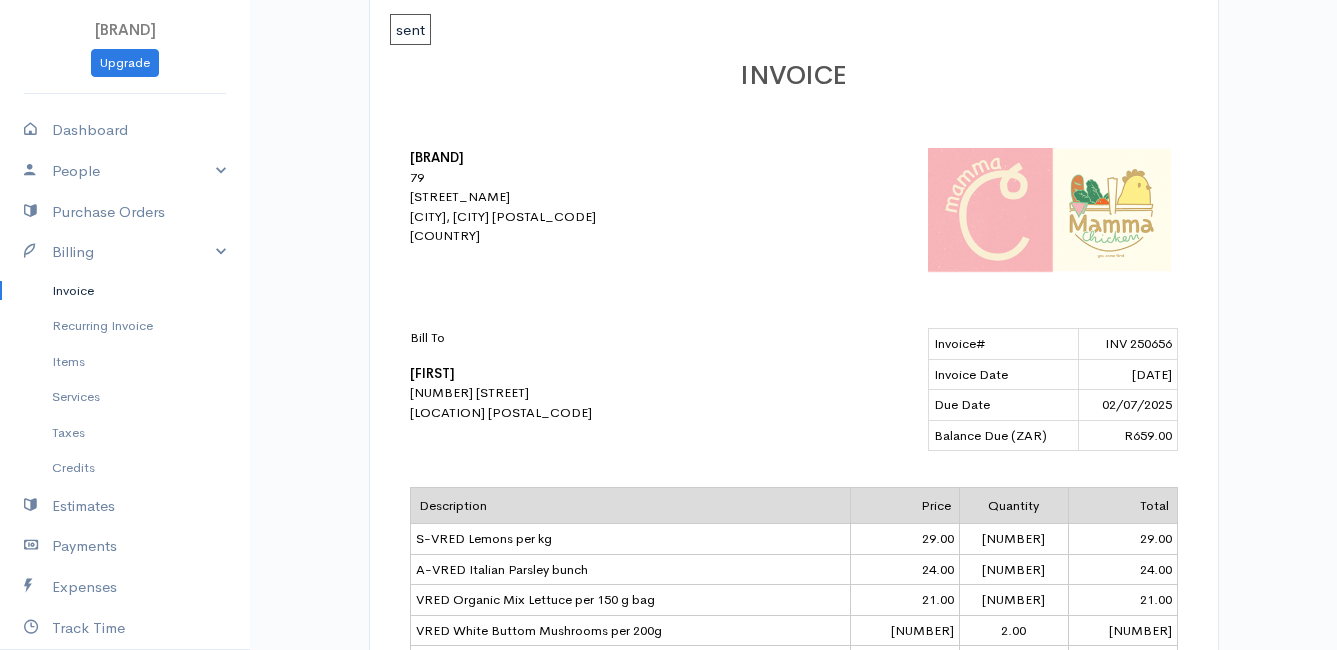 scroll, scrollTop: 0, scrollLeft: 0, axis: both 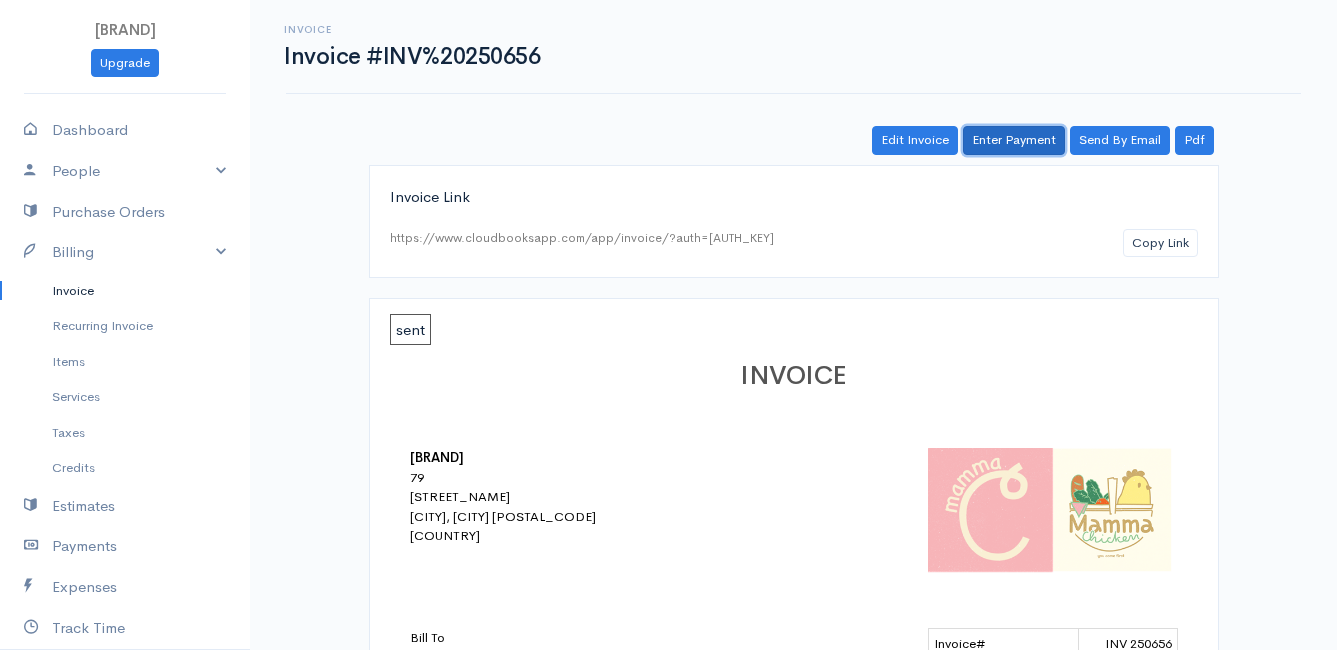 click on "Enter Payment" at bounding box center (1014, 140) 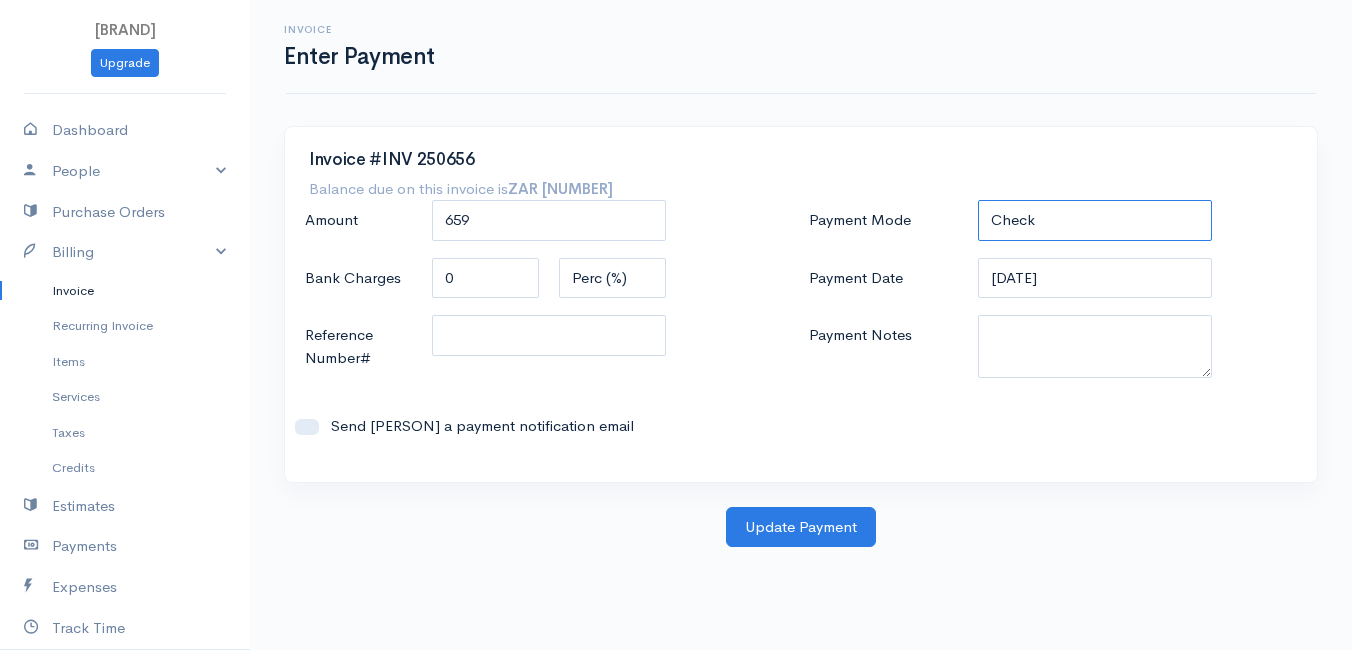 click on "Check Bank Transfer Credit Cash Debit ACH VISA MASTERCARD AMEX DISCOVER DINERS EUROCARD JCB NOVA Credit Card PayPal Google Checkout 2Checkout Amazon" at bounding box center (1095, 220) 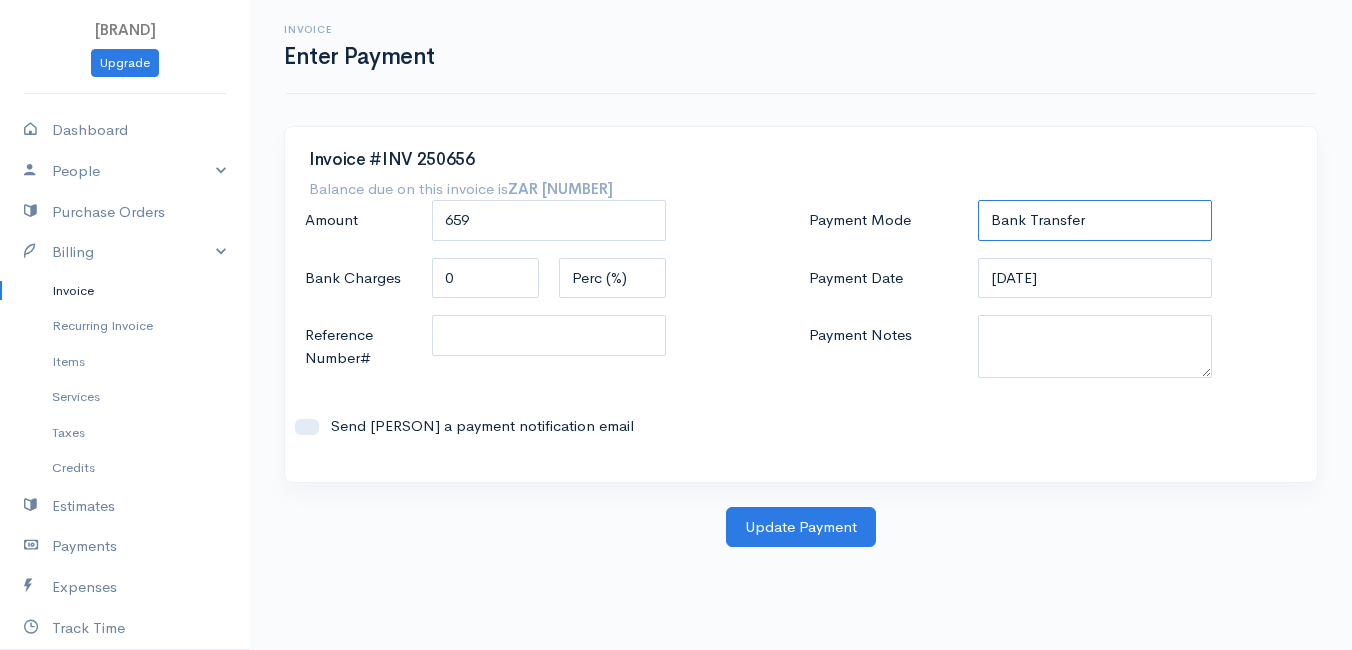 click on "Check Bank Transfer Credit Cash Debit ACH VISA MASTERCARD AMEX DISCOVER DINERS EUROCARD JCB NOVA Credit Card PayPal Google Checkout 2Checkout Amazon" at bounding box center [1095, 220] 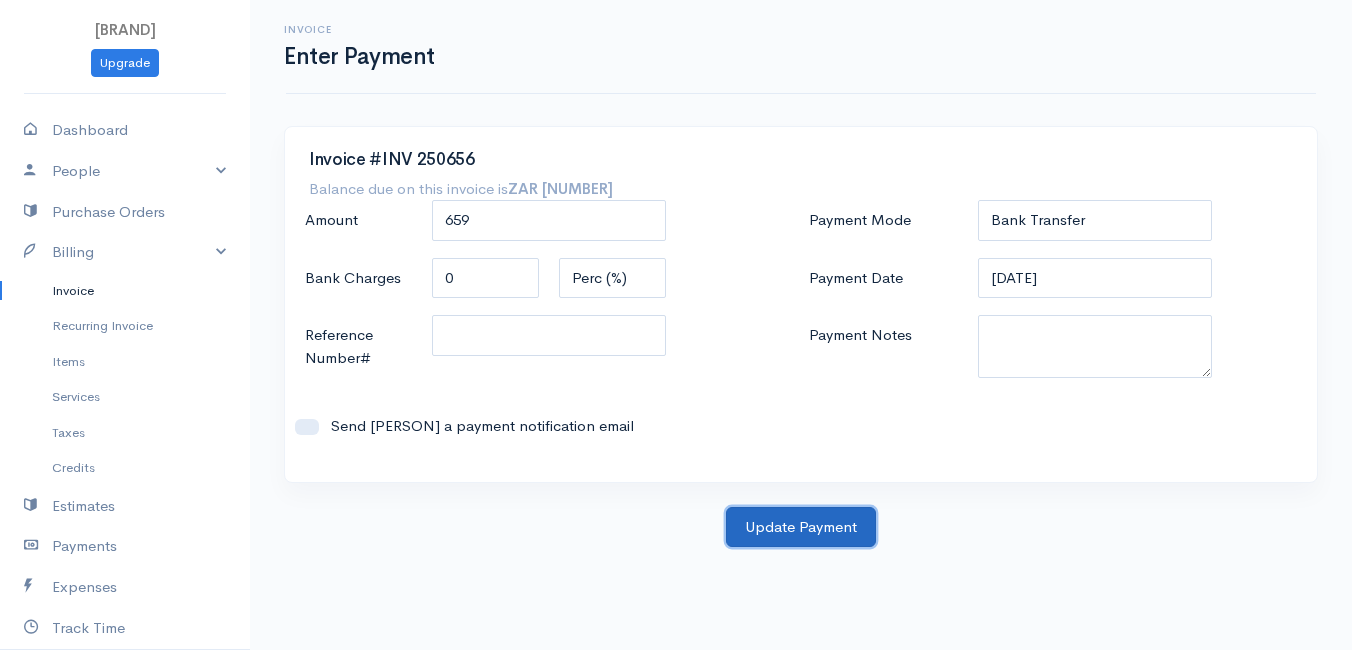 click on "Update Payment" at bounding box center (801, 527) 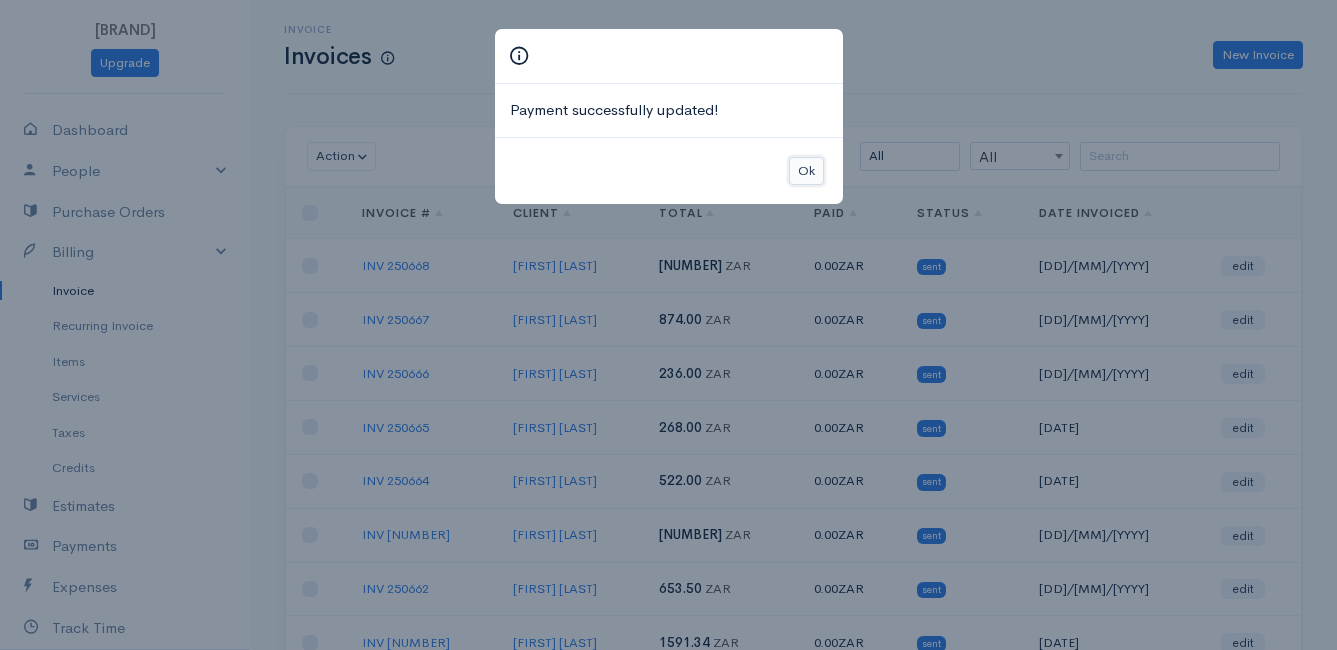 click on "Ok" at bounding box center [806, 171] 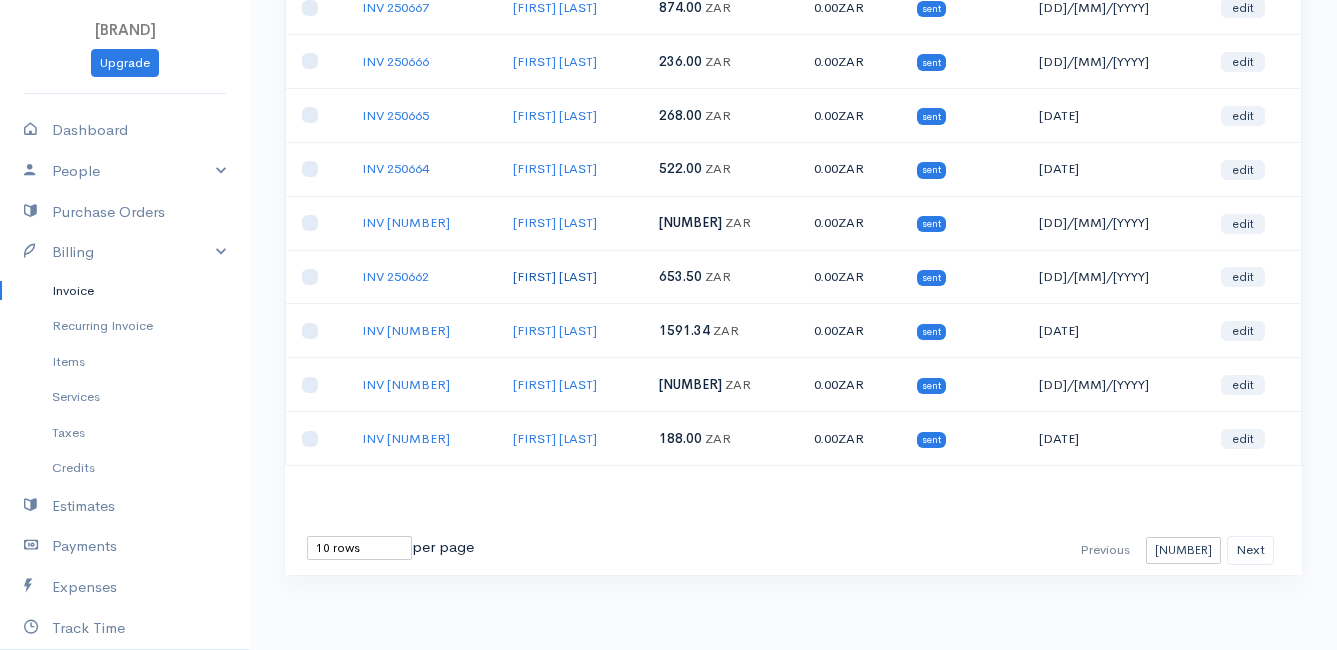 scroll, scrollTop: 112, scrollLeft: 0, axis: vertical 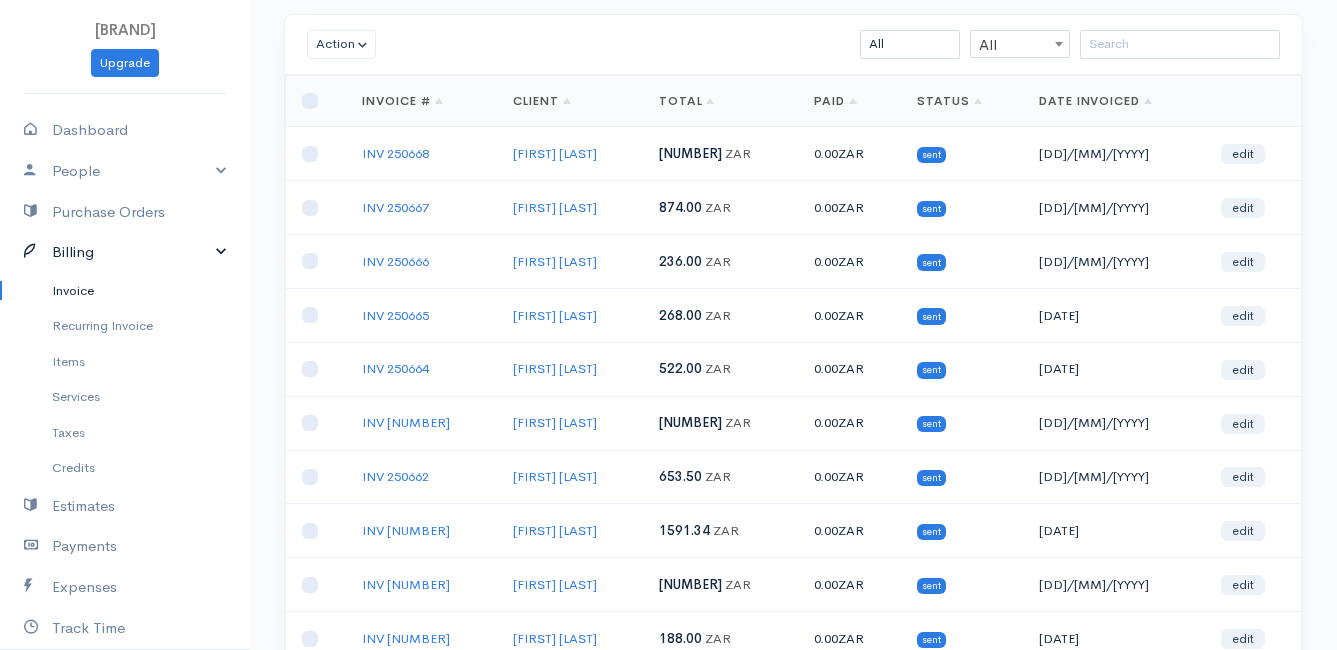 click on "Billing" at bounding box center [125, 252] 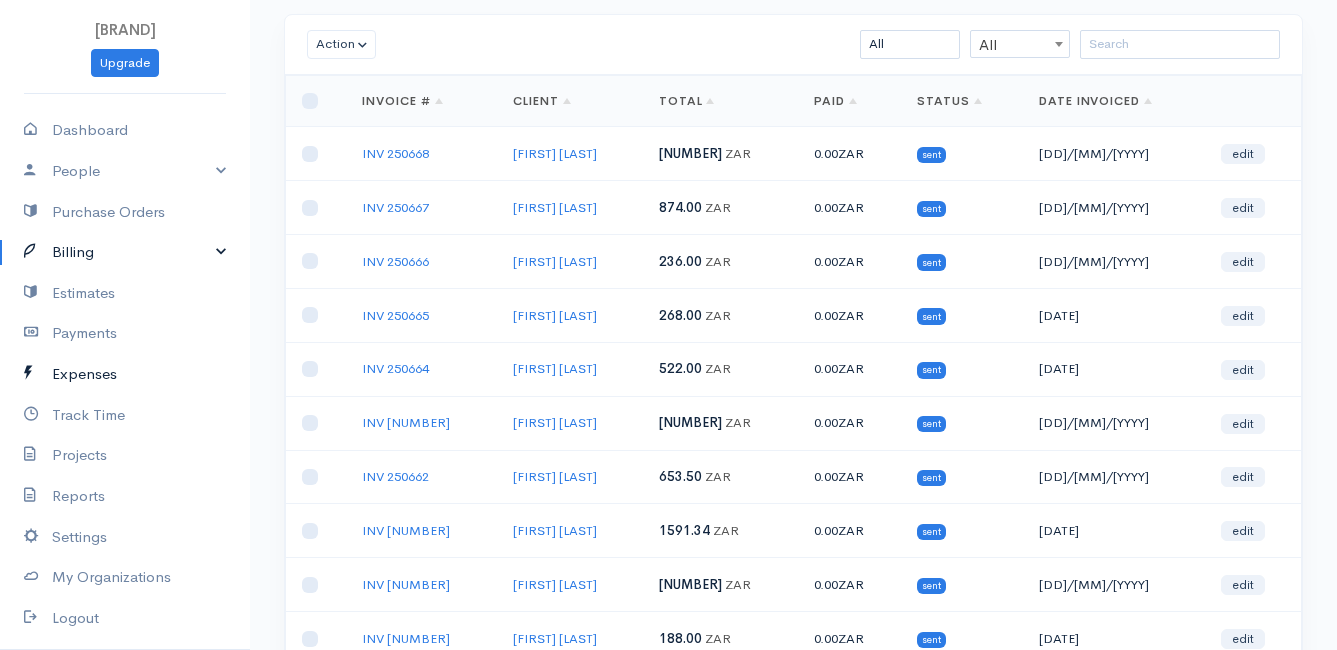 click on "Expenses" at bounding box center [125, 374] 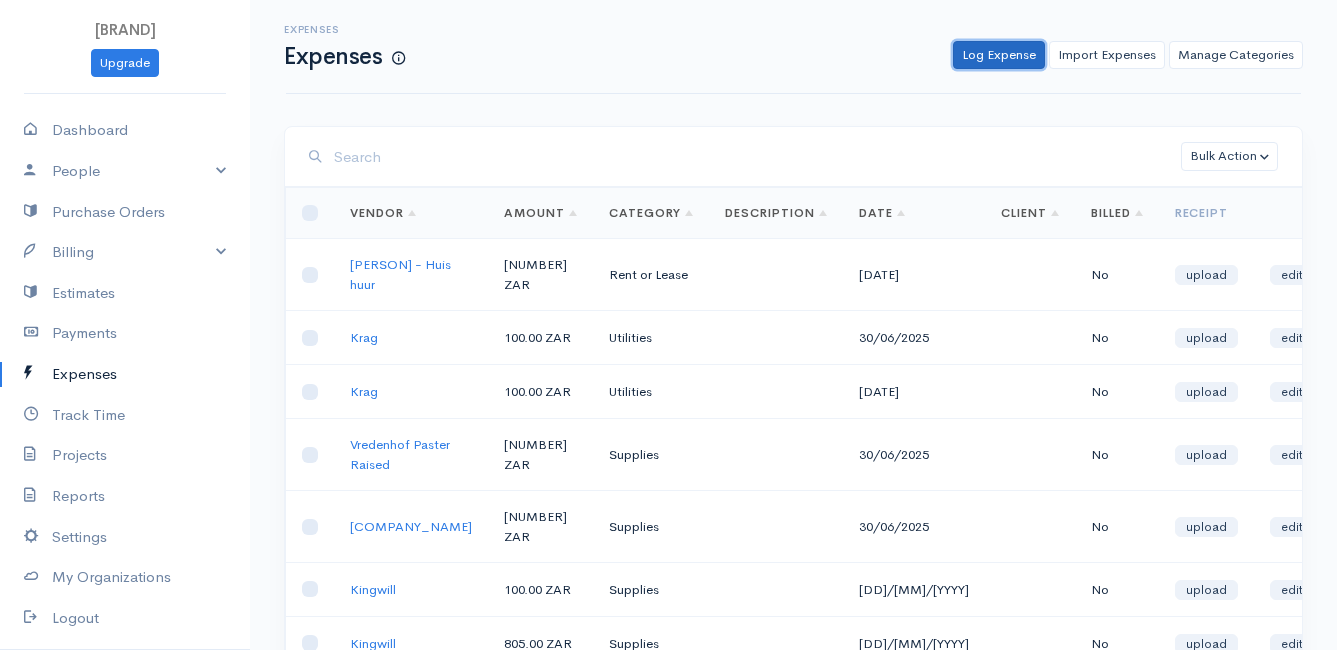click on "Log Expense" at bounding box center (999, 55) 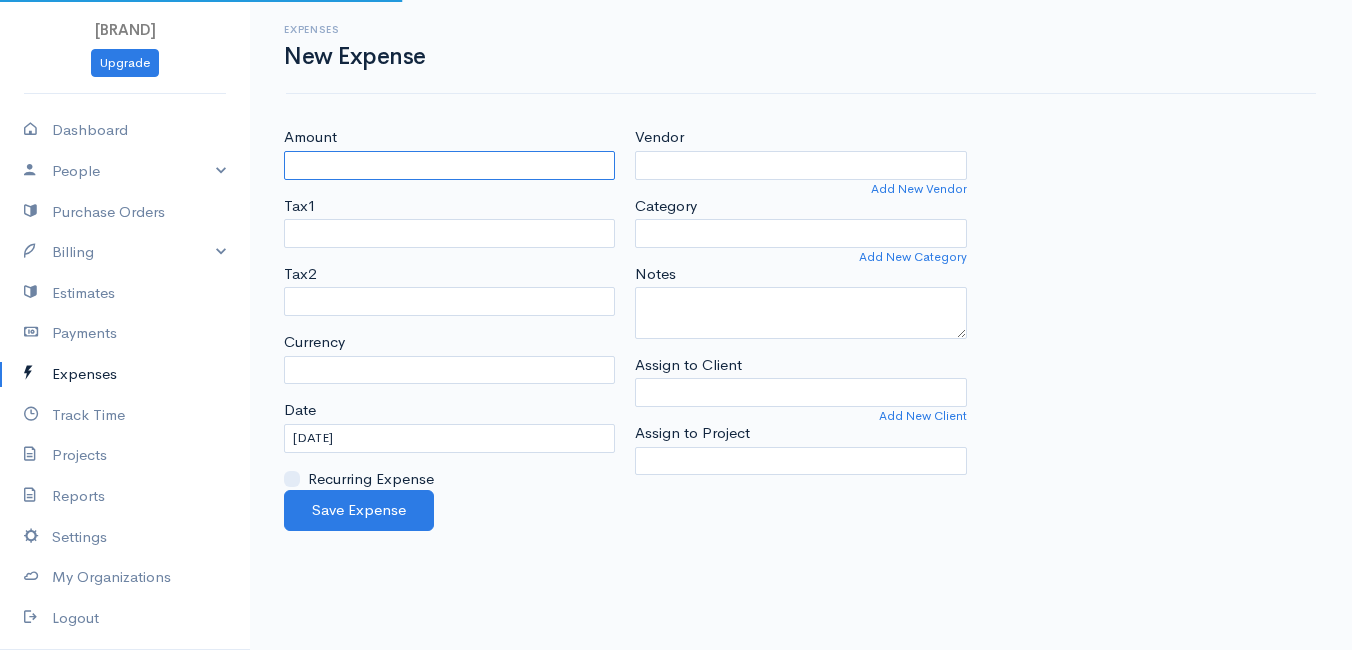 click on "Amount" at bounding box center [449, 165] 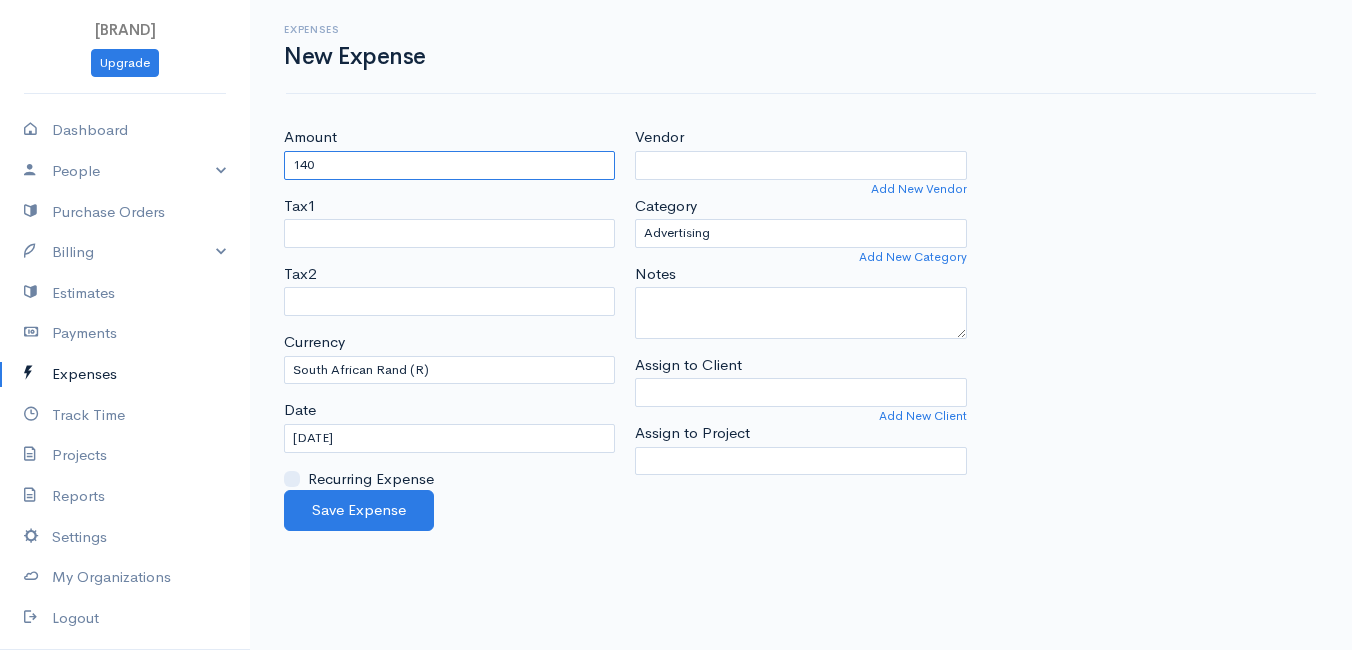 type on "140" 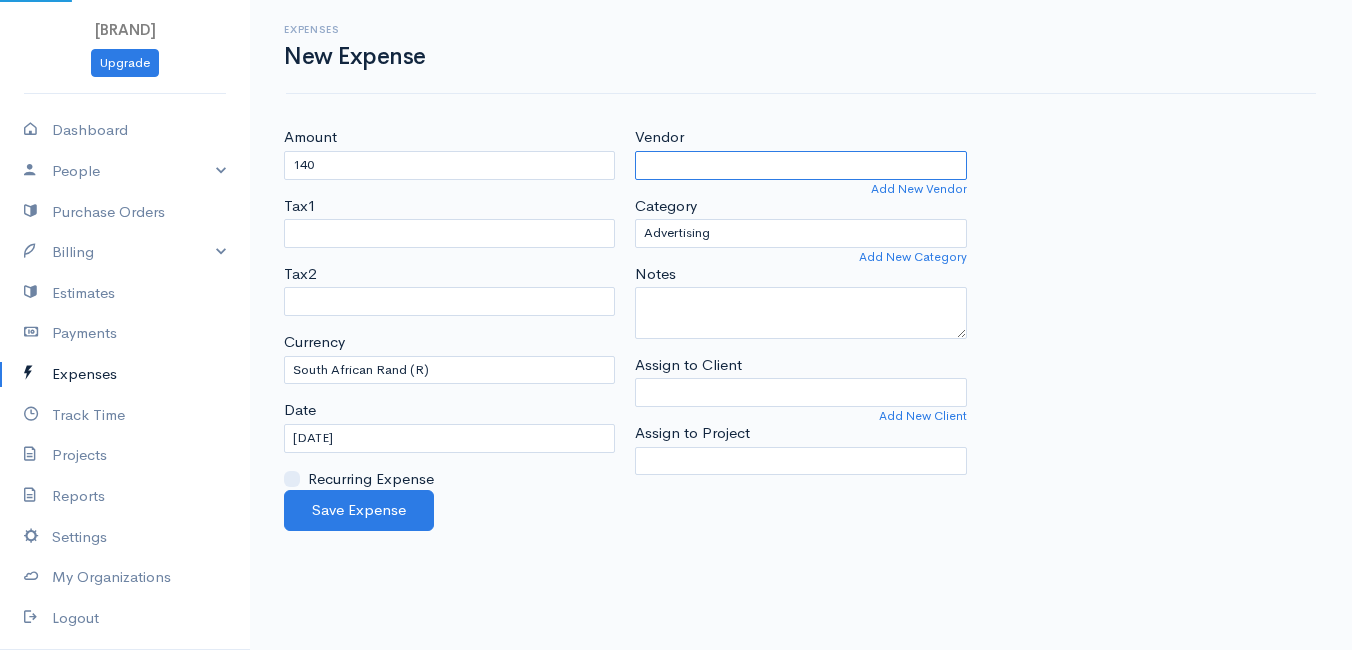 click on "Vendor" at bounding box center [800, 165] 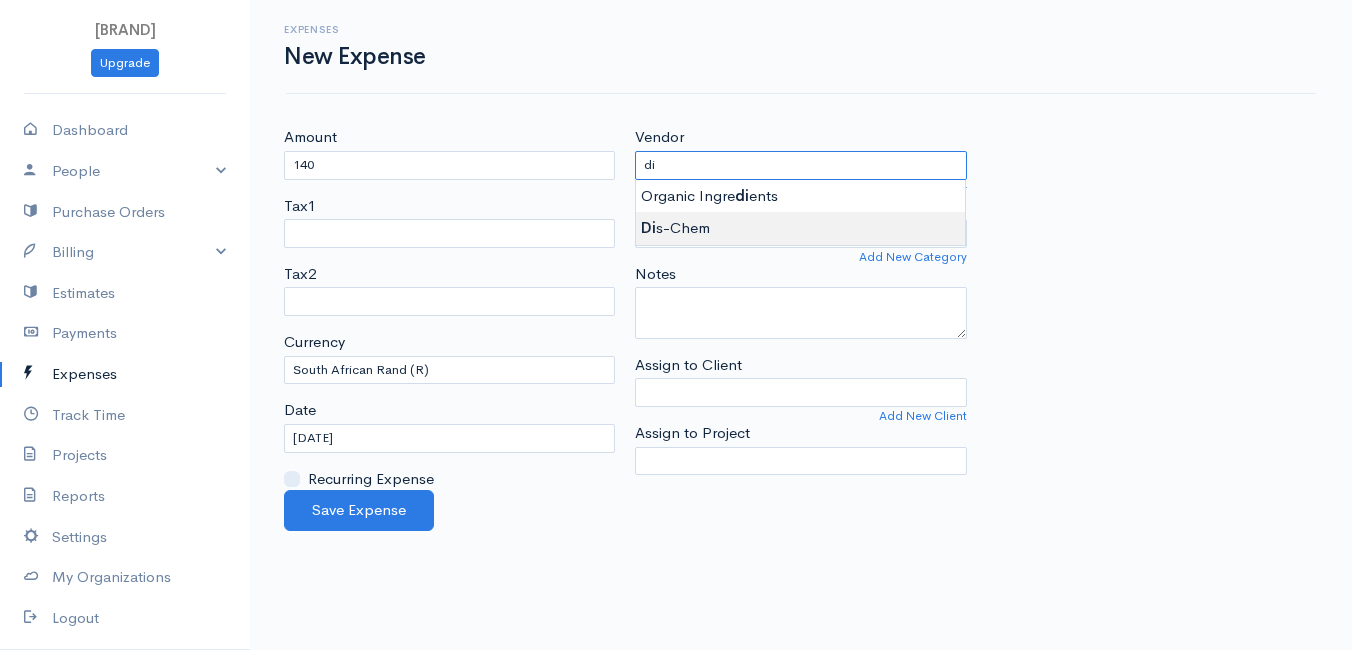 type on "Dis-Chem" 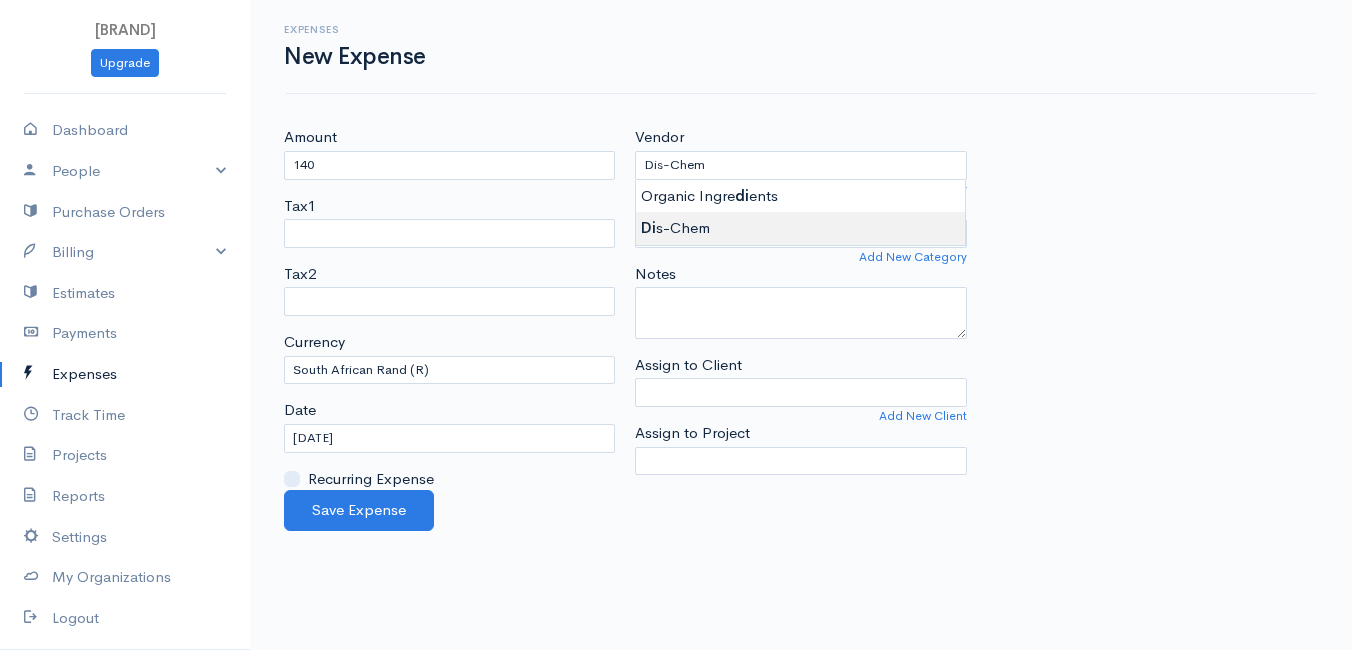 click on "Amount [NUMBER] Tax1 Tax2 Currency U.S. Dollars ($) Canadian Dollars ($) British Pounds Sterling (£) Euros (€) Australian Dollars ($)Afghani (Af) Algerian Dinar (د.ج) Argentine Pesos ($) Lek (L)" at bounding box center [676, 325] 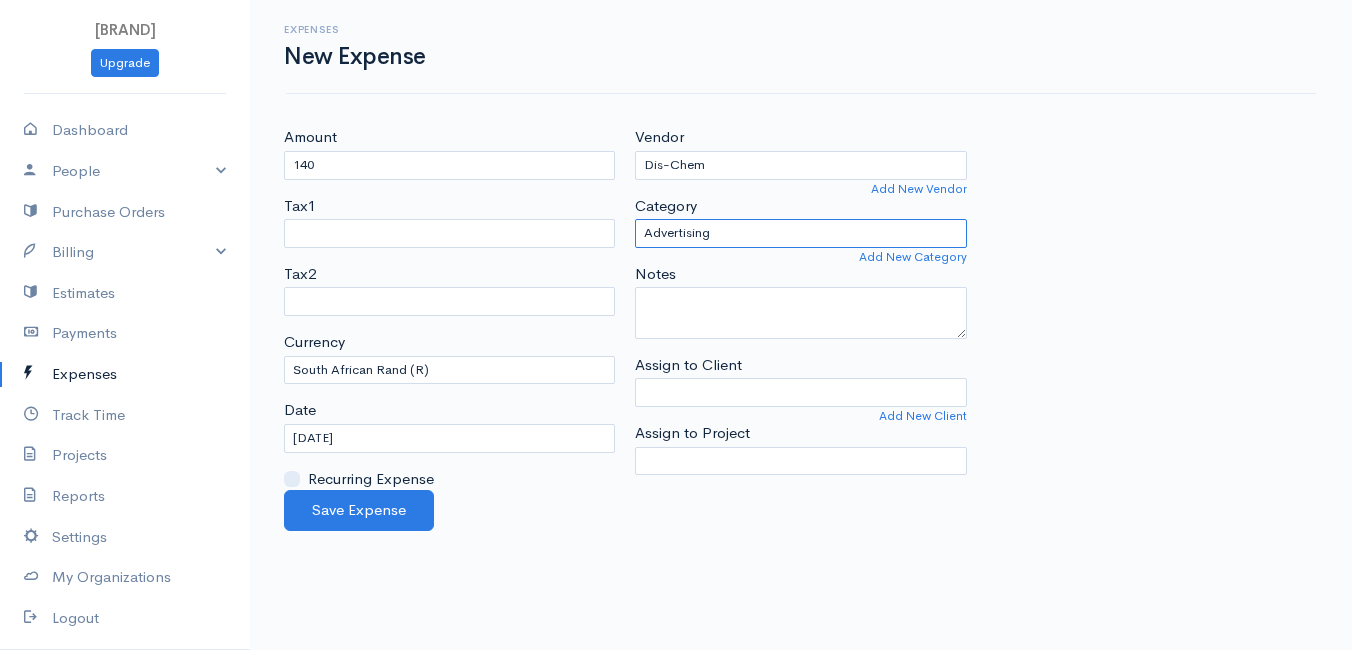 click on "Advertising Car & Truck Expenses Contractors Education Education and Training Employee Benefits Hardware Meals & Entertainment Other Expenses Personal Professional Services Rent or Lease Supplies Travel Utilities" at bounding box center (800, 233) 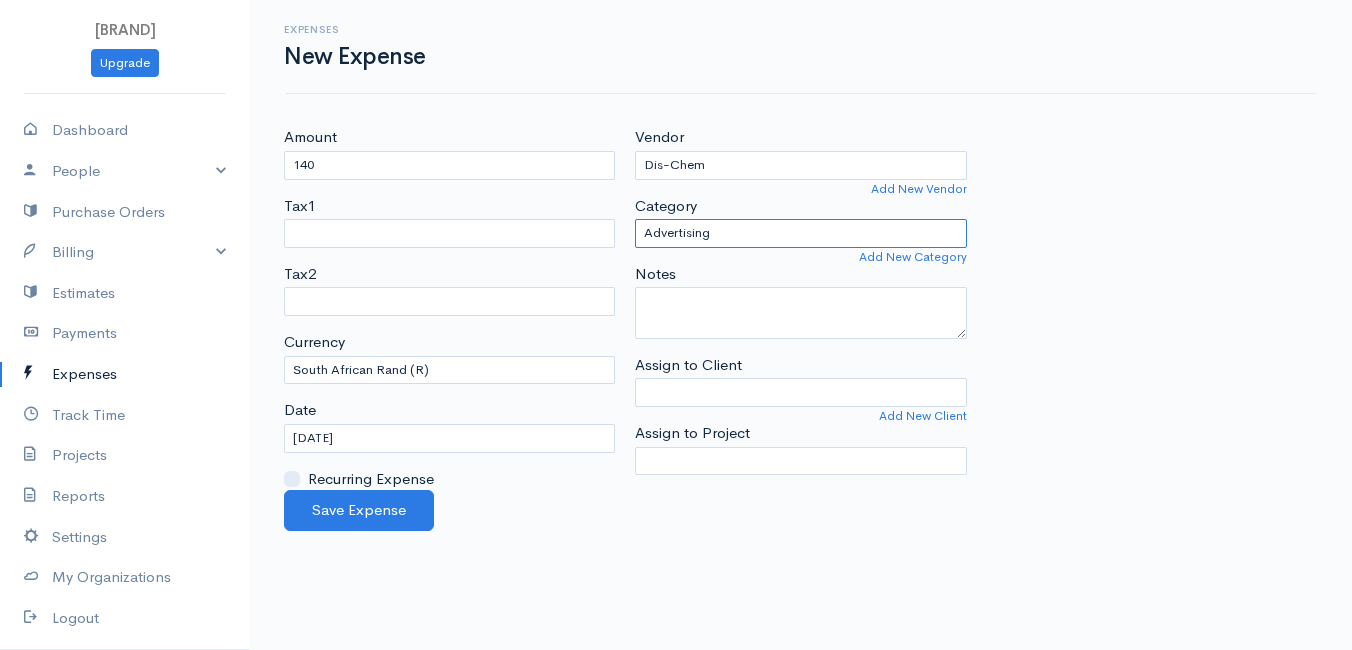 select on "Other Expenses" 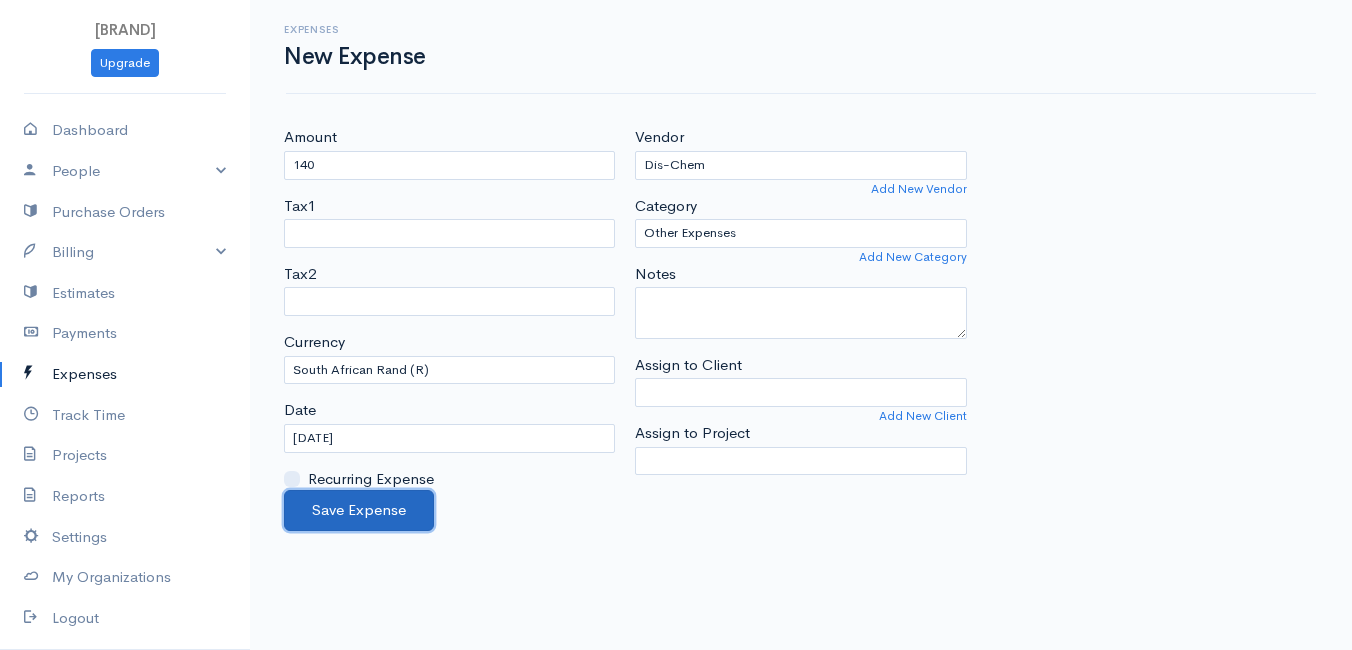 click on "Save Expense" at bounding box center (359, 510) 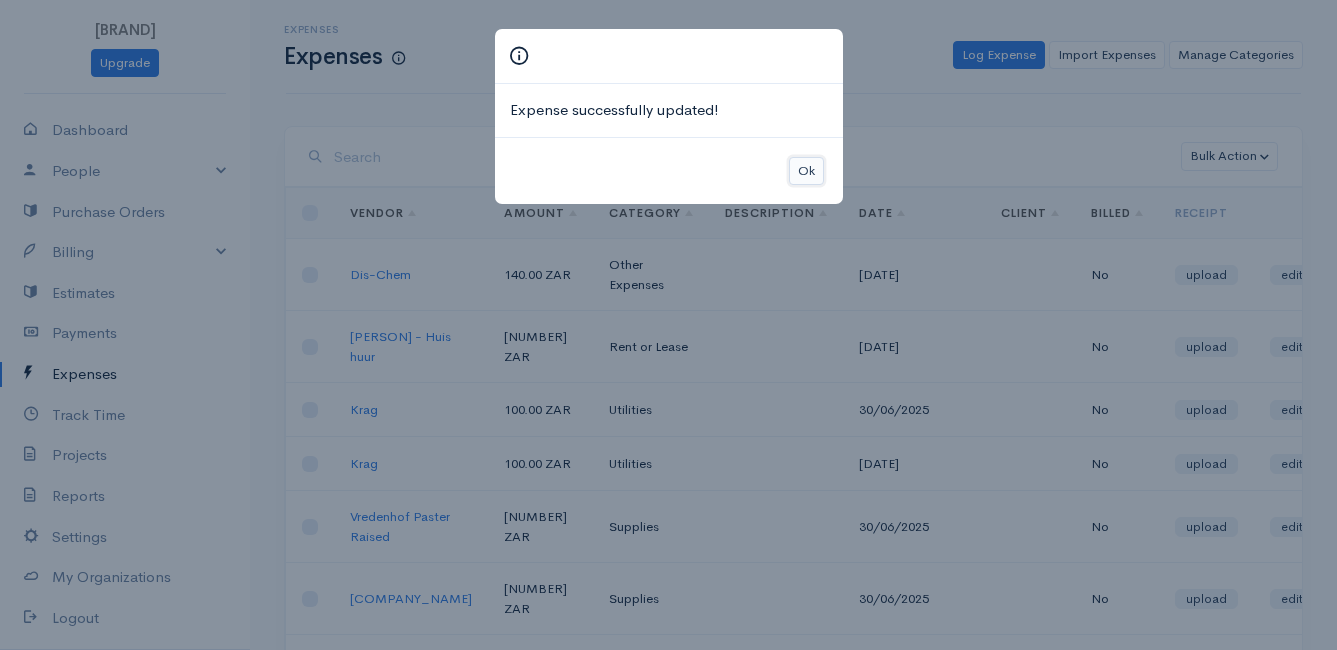 click on "Ok" at bounding box center (806, 171) 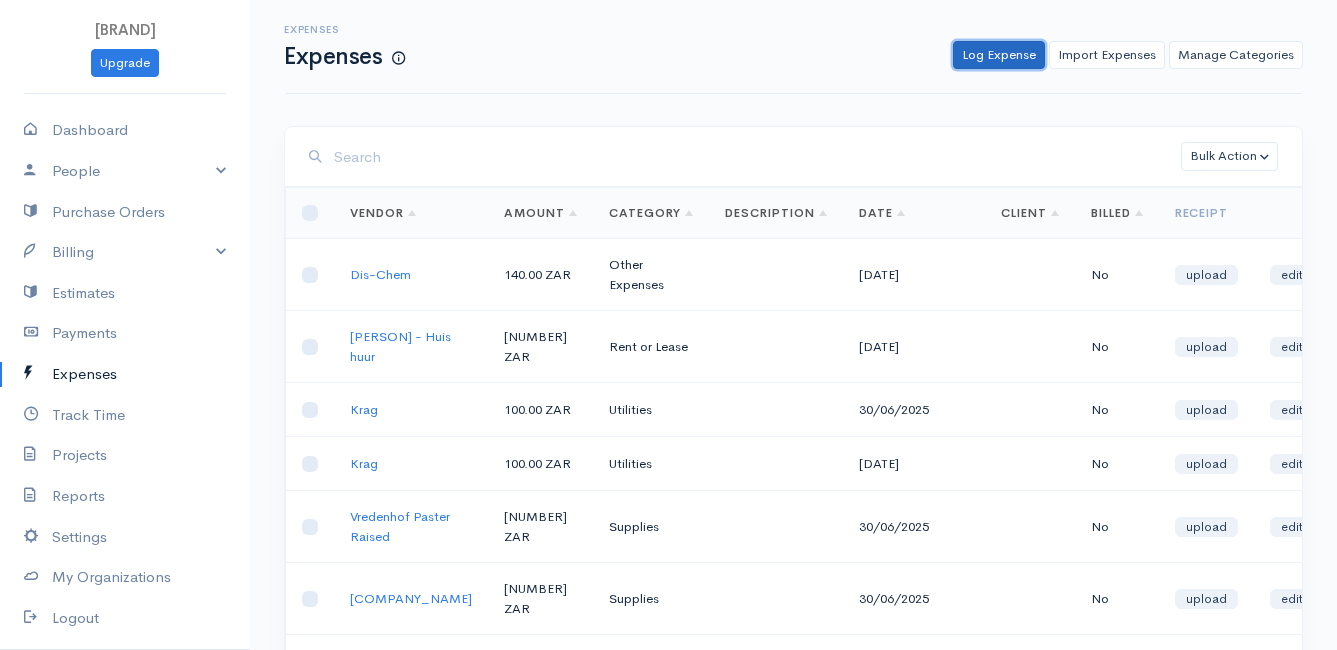 click on "Log Expense" at bounding box center (999, 55) 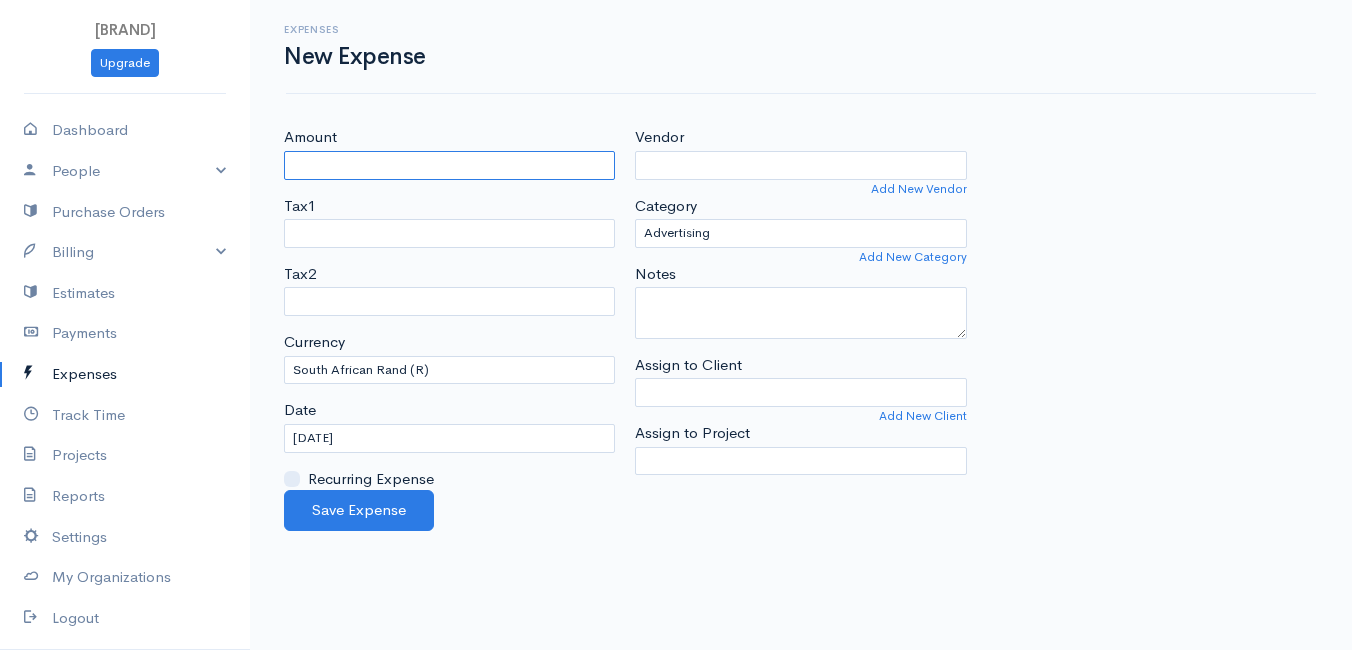 click on "Amount" at bounding box center (449, 165) 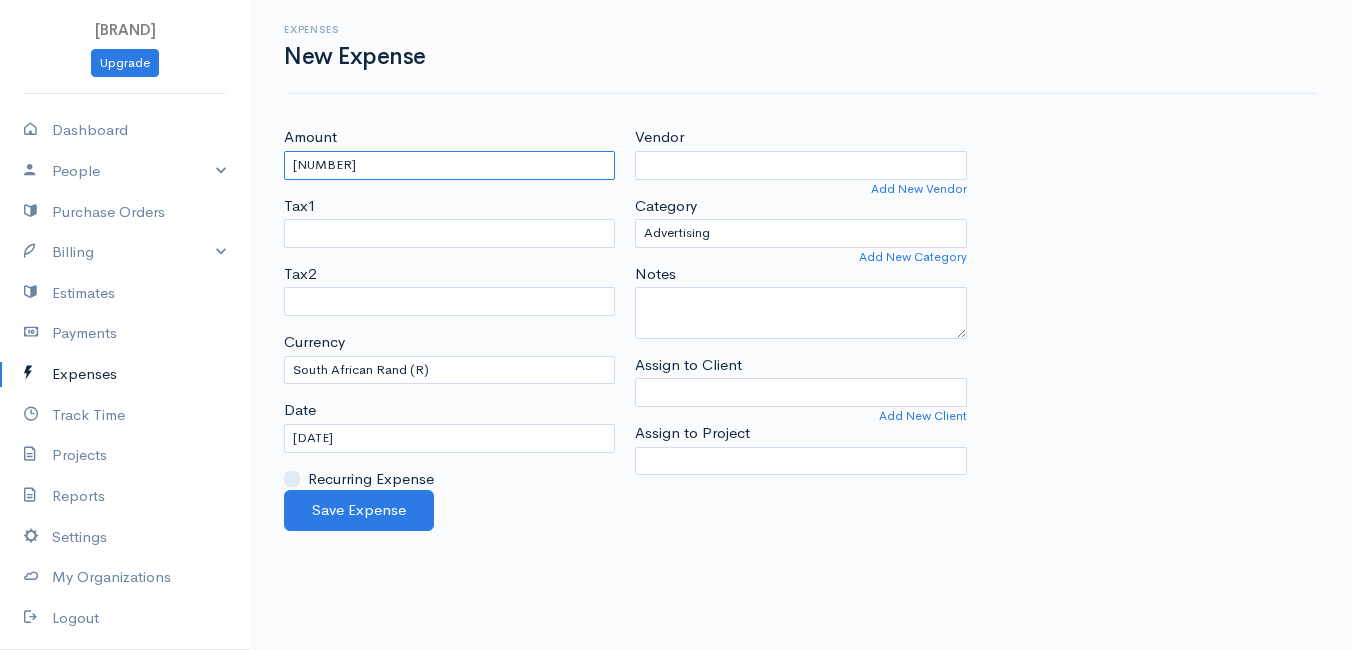 type on "[NUMBER]" 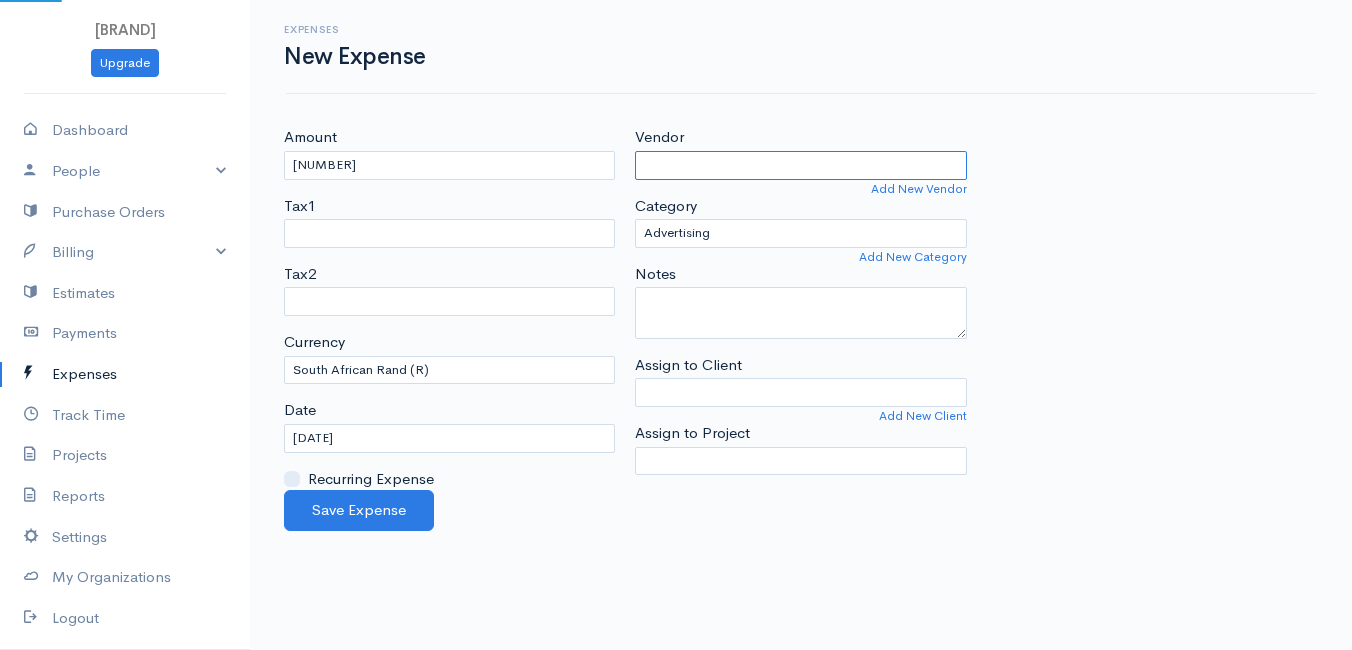 click on "Vendor" at bounding box center (800, 165) 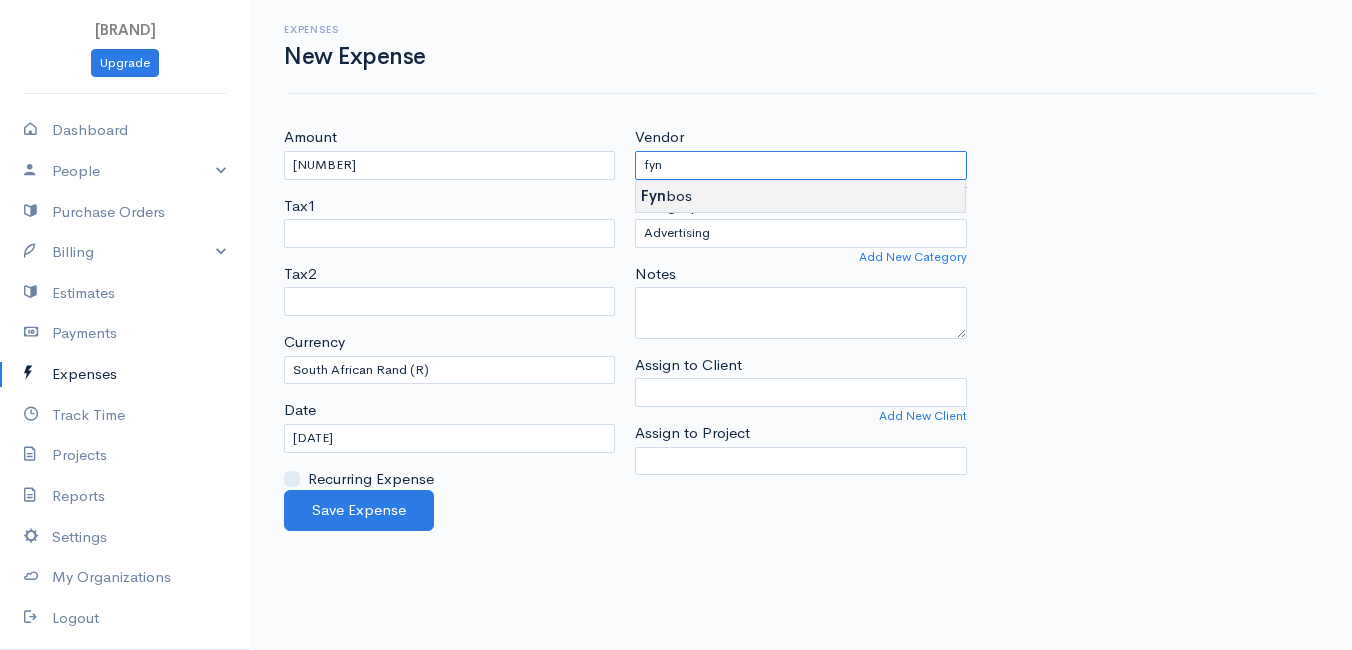 type on "Fynbos" 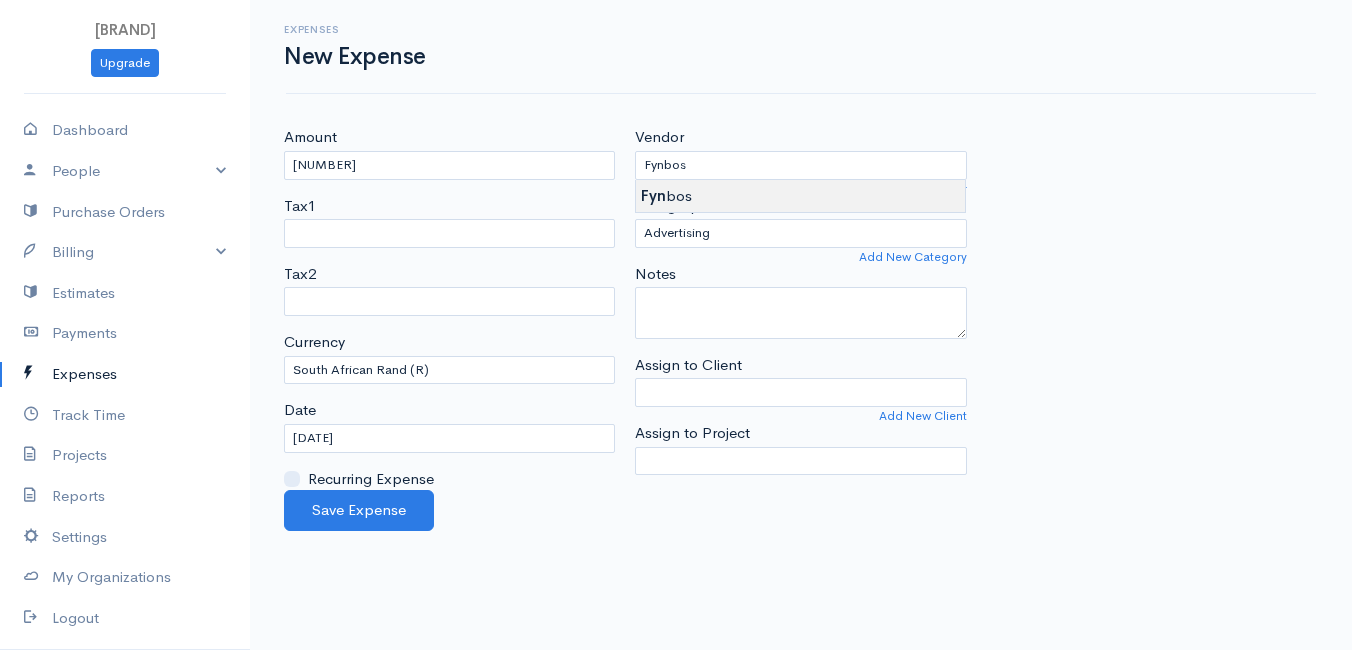 click on "Amount 55 Tax1 Tax2 Currency U.S. Dollars ($) Canadian Dollars ($) British Pounds Sterling (£) Euros (€) Australian Dollars ($)Afghani (Af) Algerian Dinar (د.ج) Argentine Pesos ($) Kina (K)" at bounding box center [676, 325] 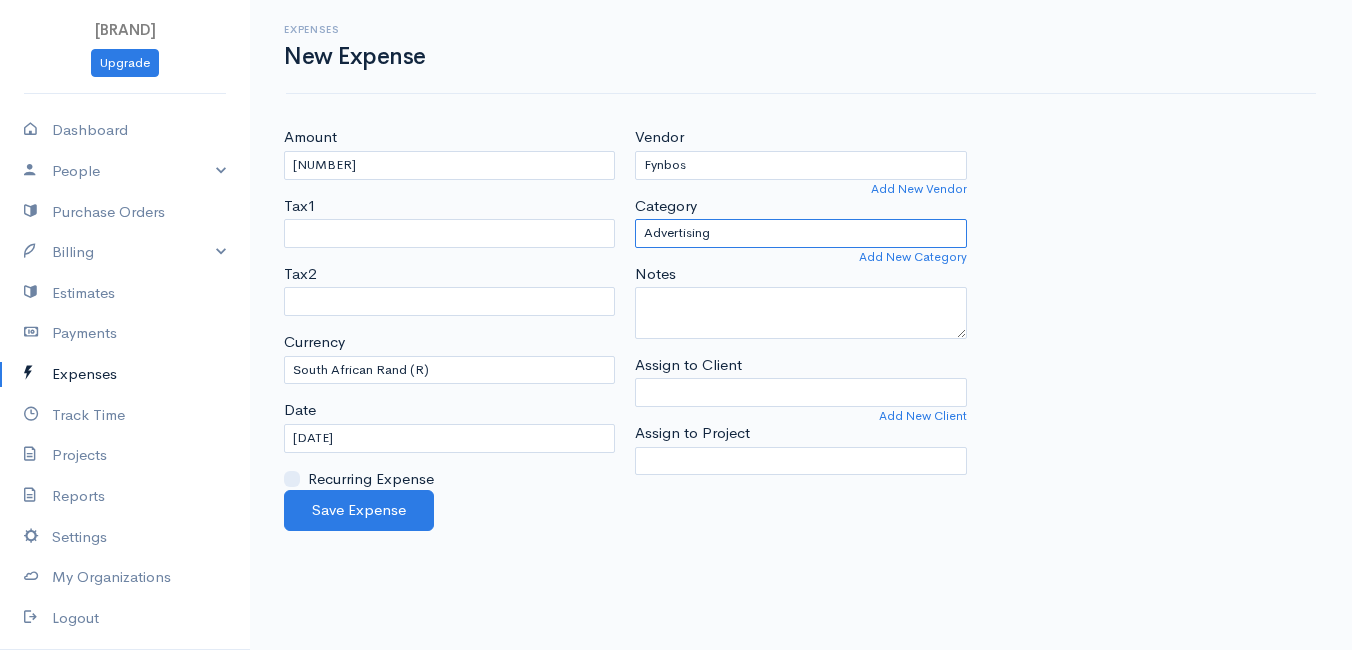 click on "Advertising Car & Truck Expenses Contractors Education Education and Training Employee Benefits Hardware Meals & Entertainment Other Expenses Personal Professional Services Rent or Lease Supplies Travel Utilities" at bounding box center [800, 233] 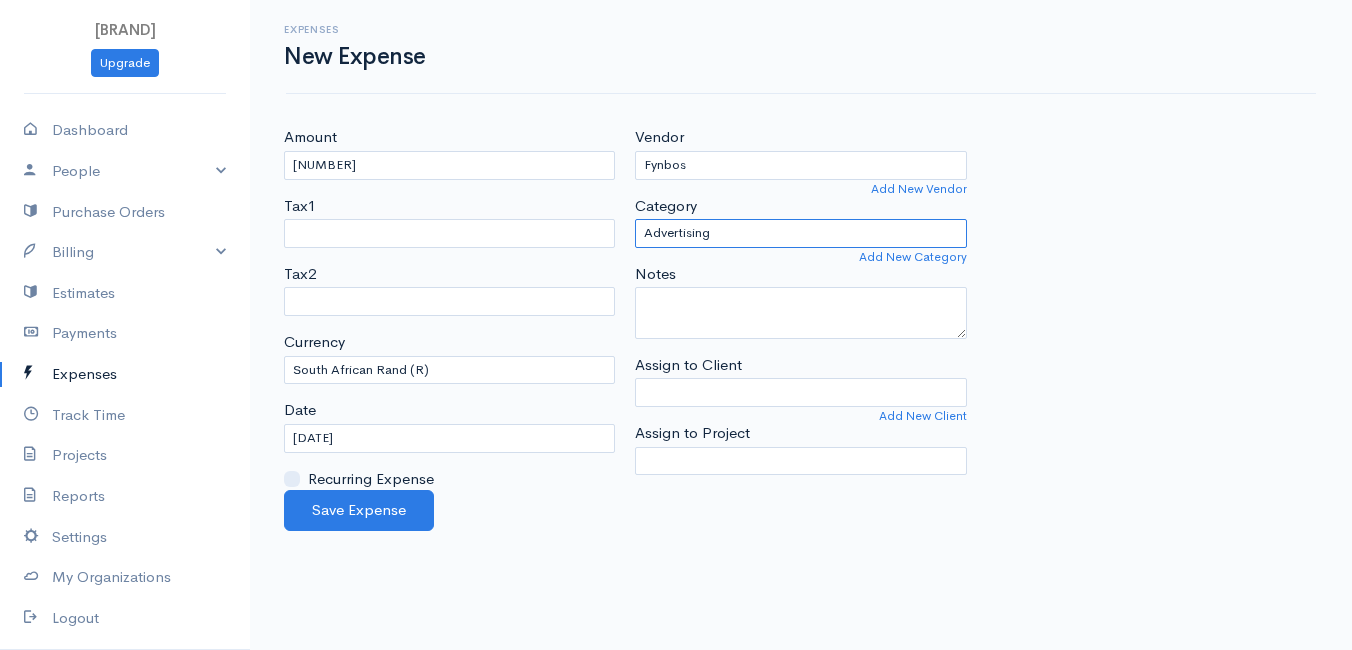 select on "Other Expenses" 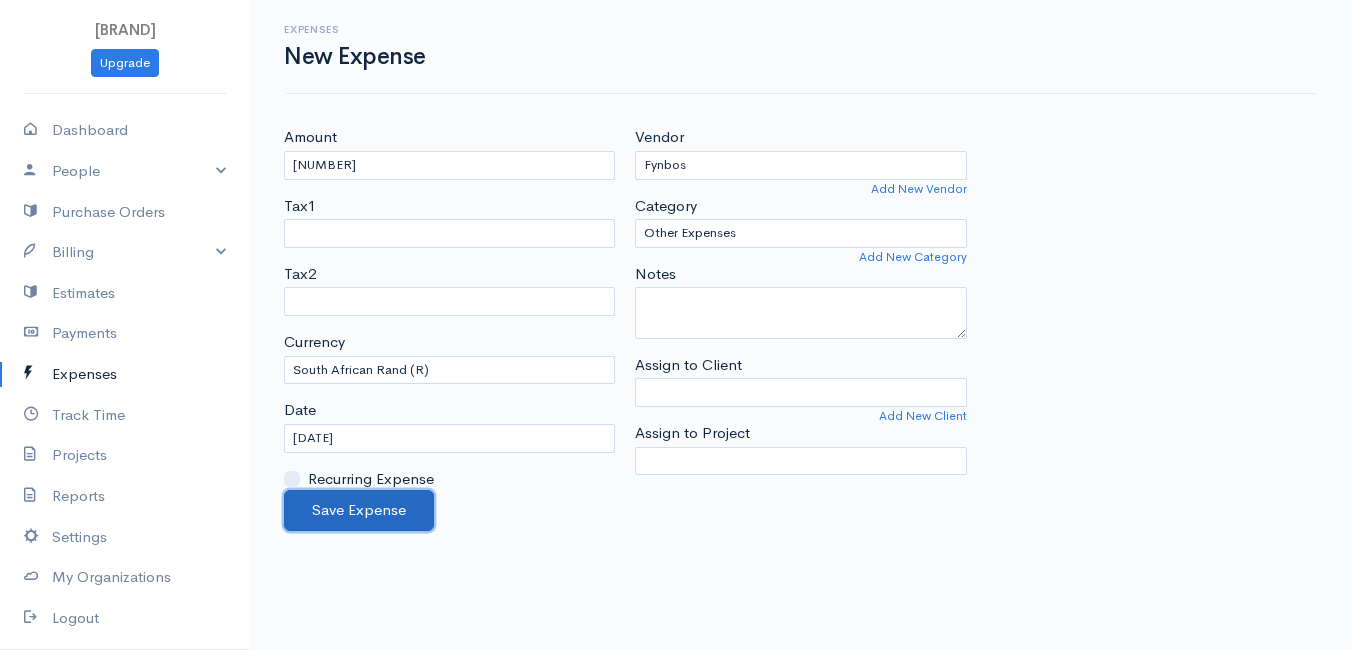 click on "Save Expense" at bounding box center (359, 510) 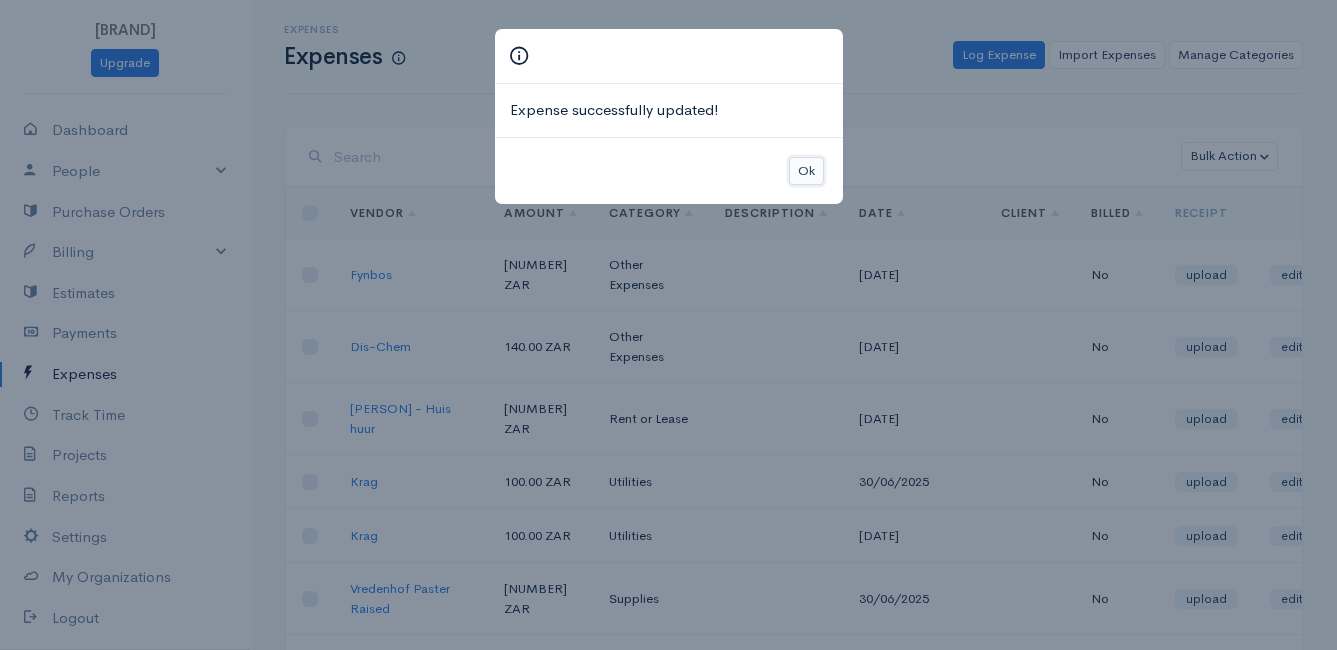 click on "Ok" at bounding box center [806, 171] 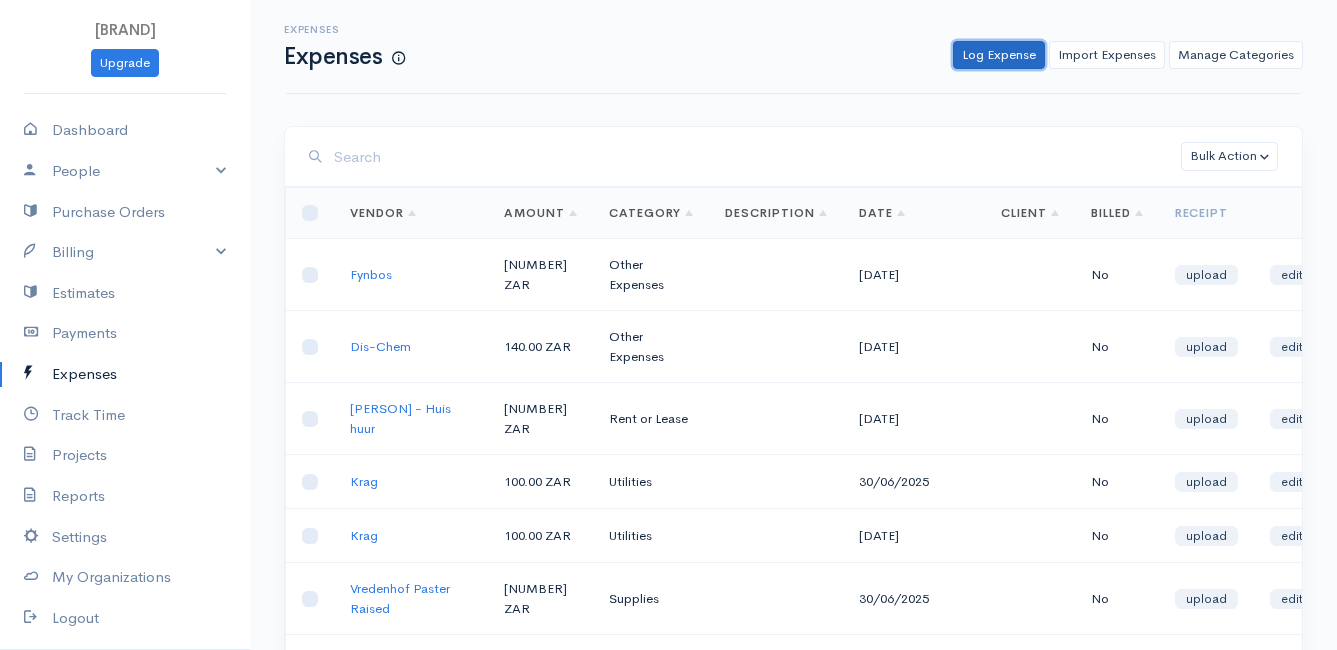 click on "Log Expense" at bounding box center [999, 55] 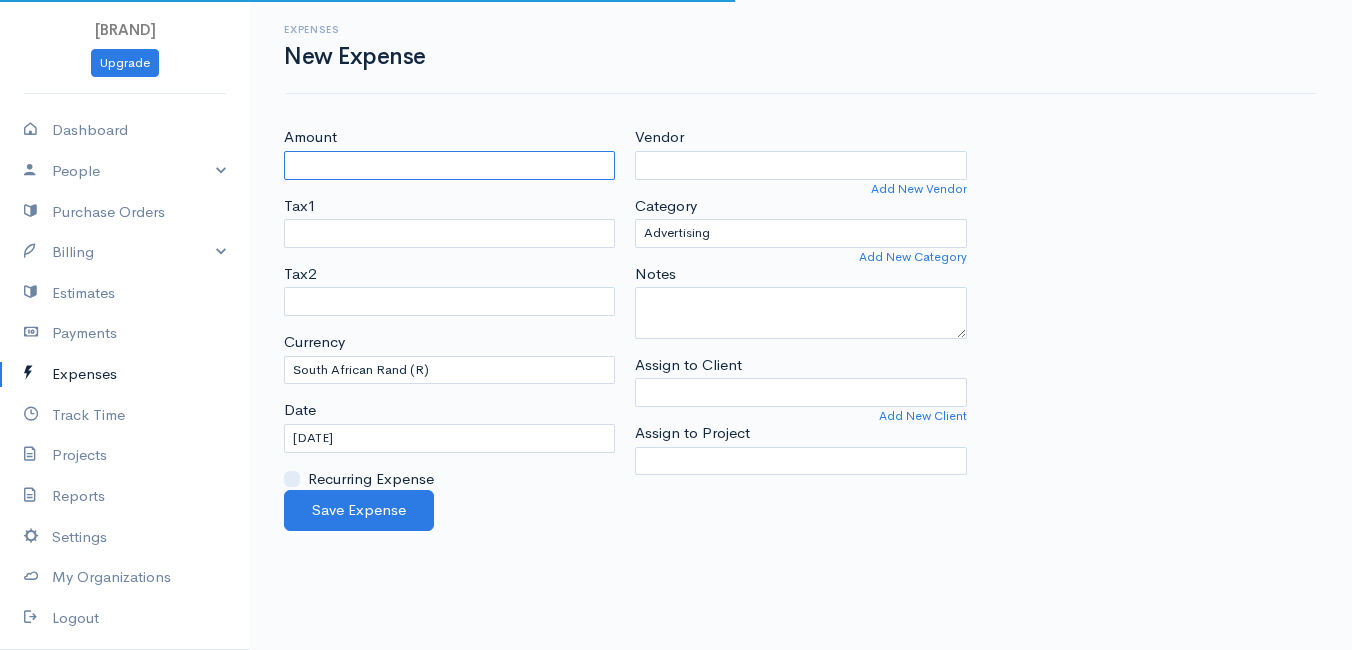 click on "Amount" at bounding box center [449, 165] 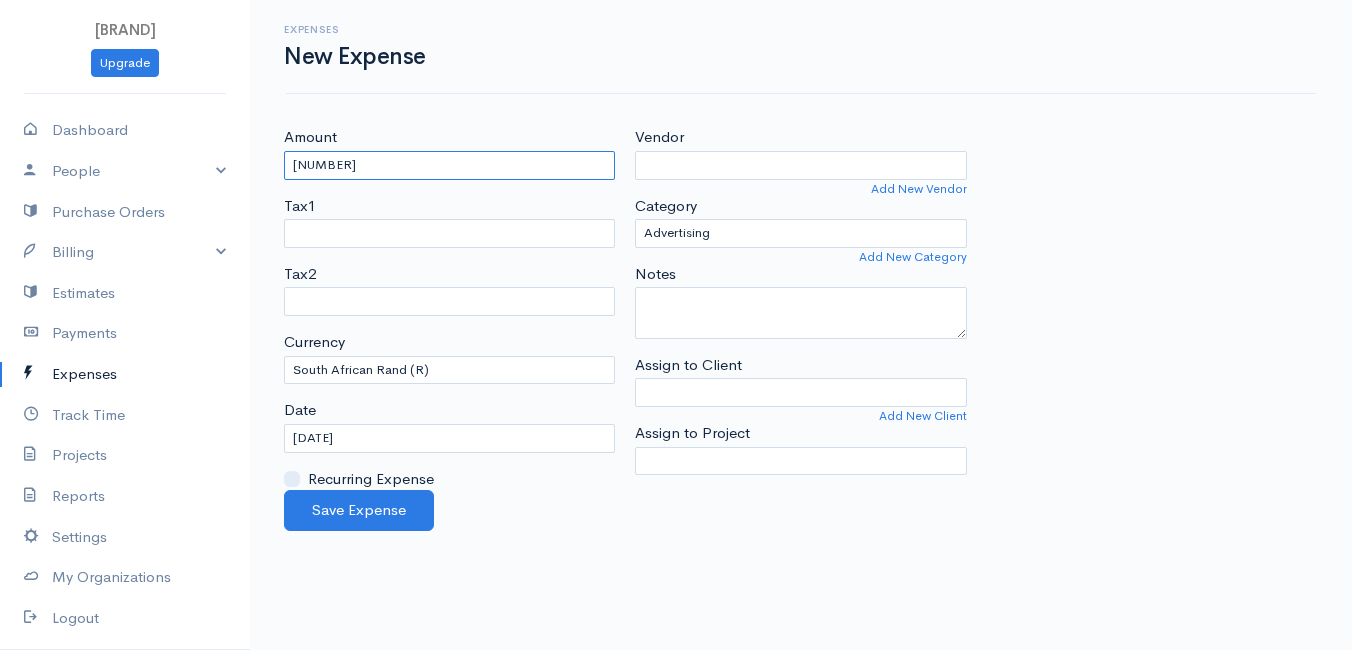 type on "[NUMBER]" 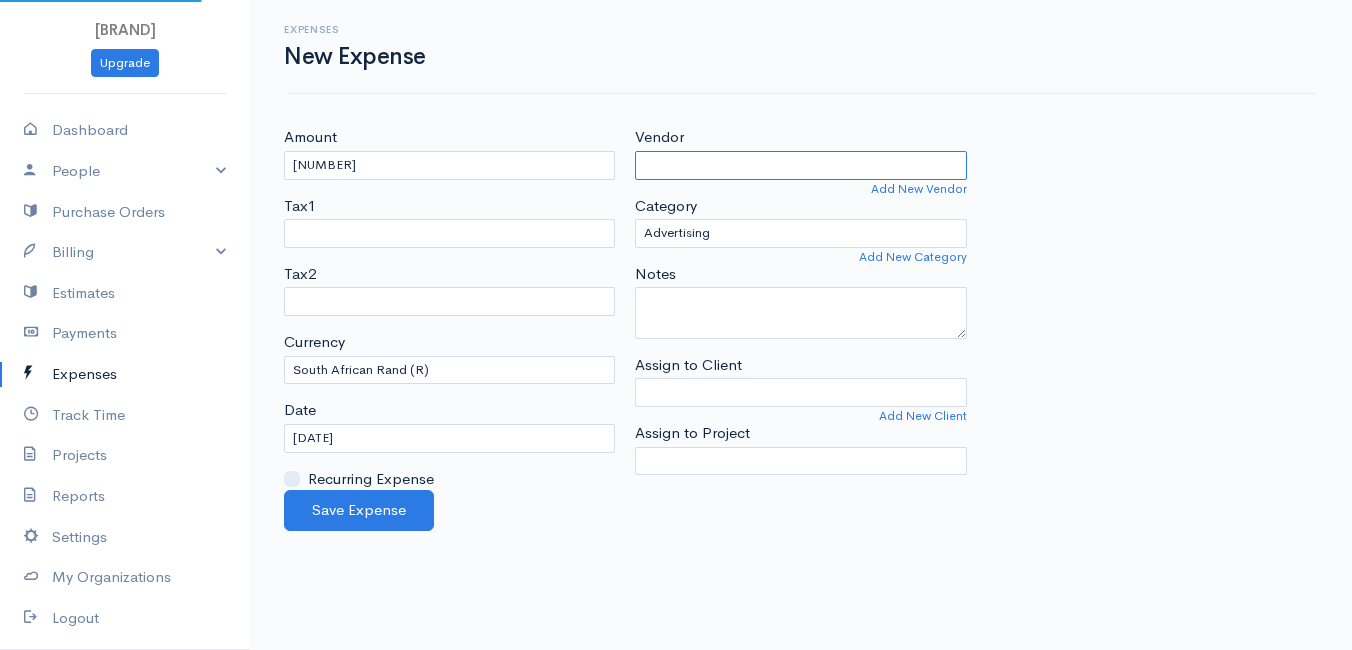 click on "Vendor" at bounding box center [800, 165] 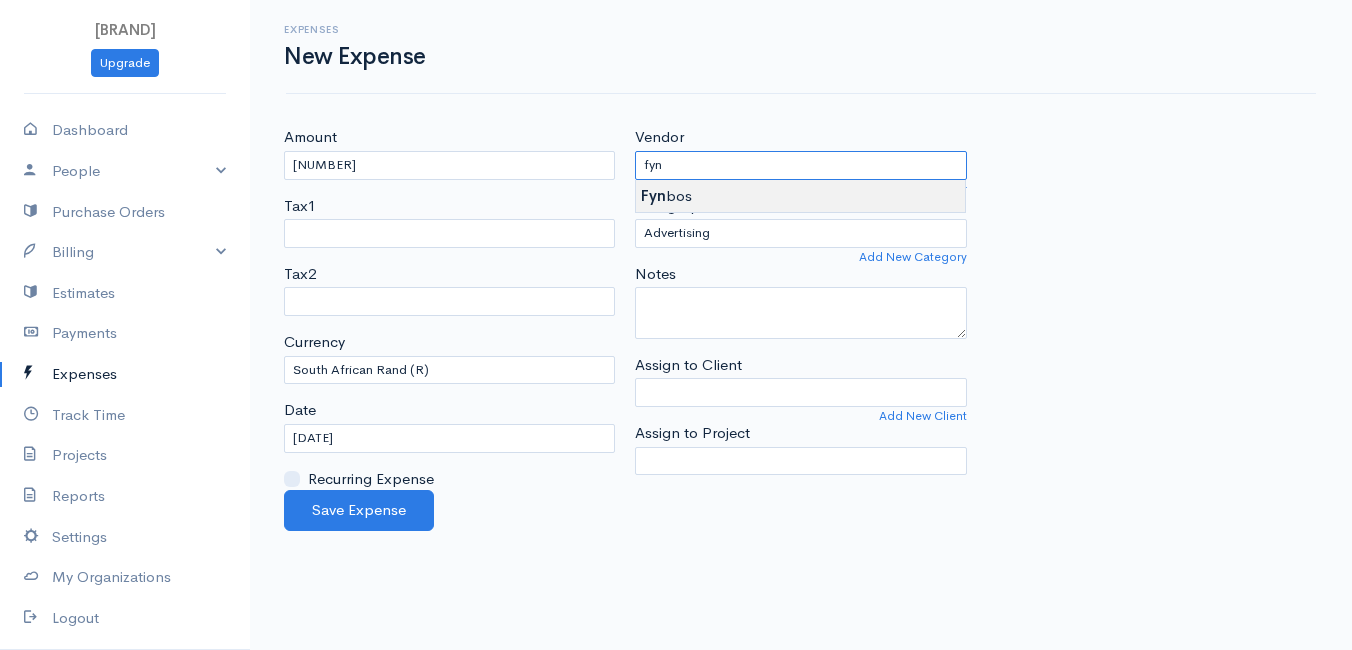 type on "Fynbos" 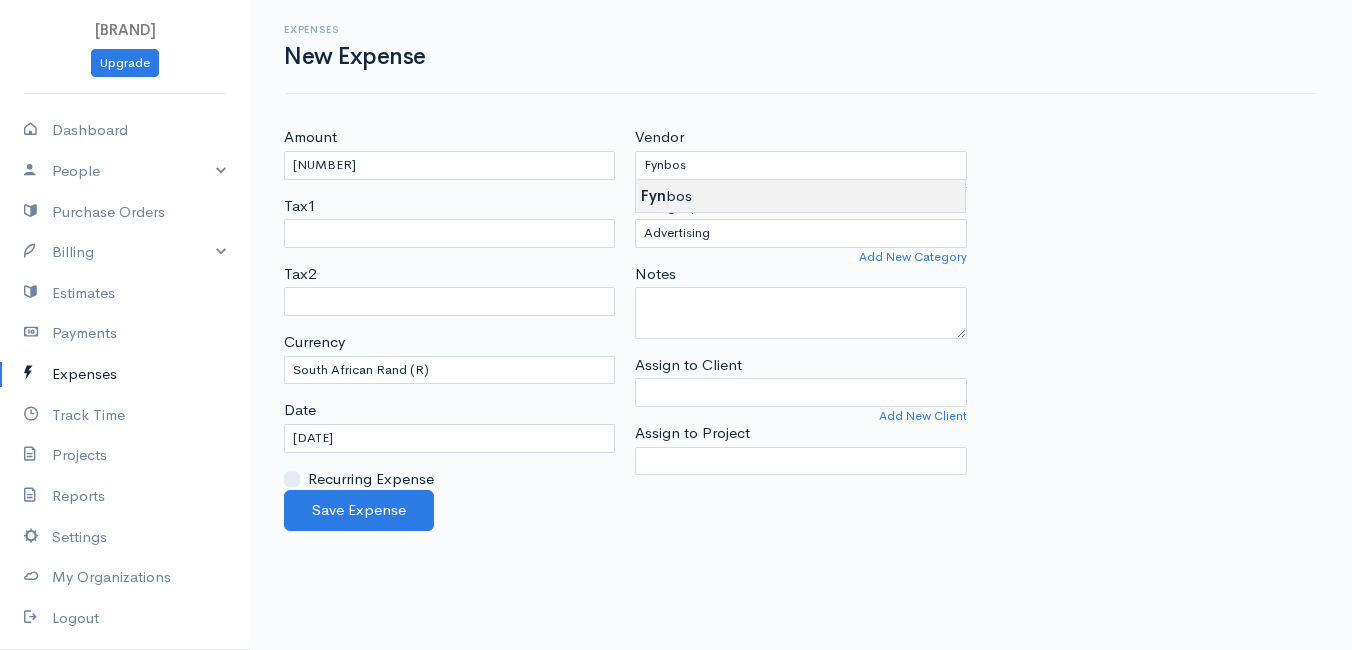 click on "Amount [NUMBER] Tax1 Tax2 Currency U.S. Dollars ($) Canadian Dollars ($) British Pounds Sterling (£) Euros (€) Australian Dollars ($) Afghani (Af) Algerian Dinar (د.ج) Argentine Pesos ($) Lek (L)" at bounding box center [676, 325] 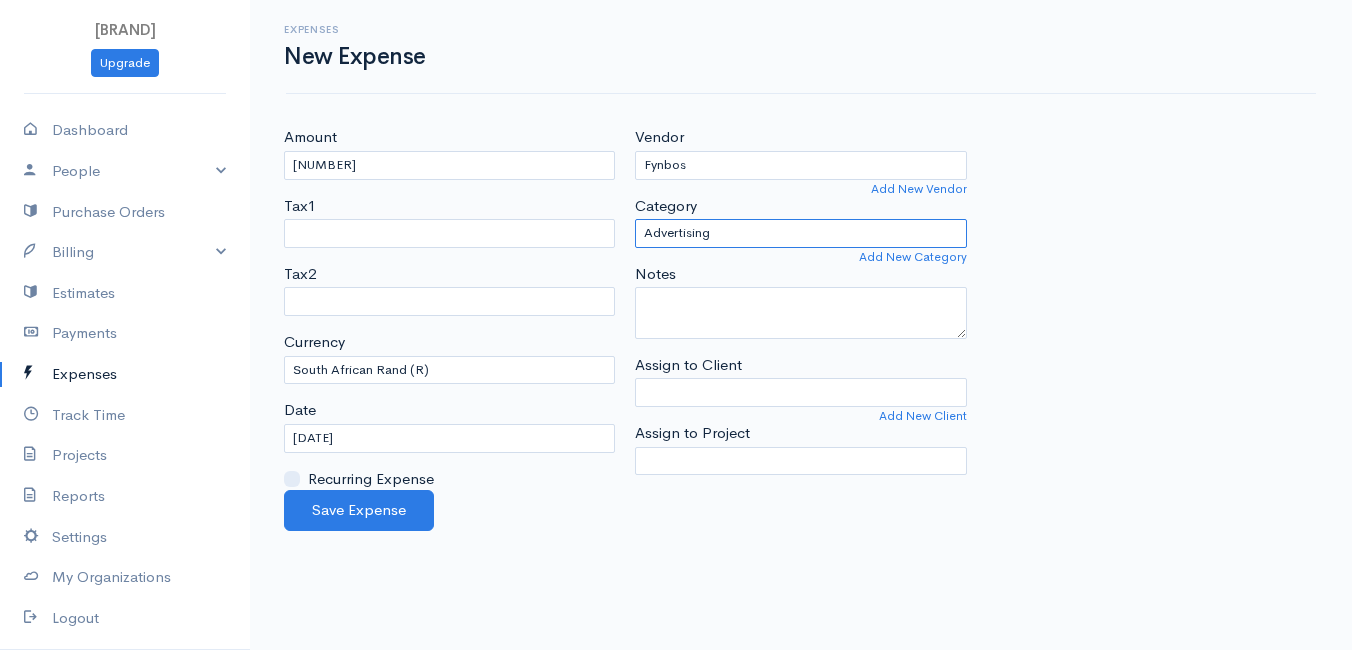 click on "Advertising Car & Truck Expenses Contractors Education Education and Training Employee Benefits Hardware Meals & Entertainment Other Expenses Personal Professional Services Rent or Lease Supplies Travel Utilities" at bounding box center [800, 233] 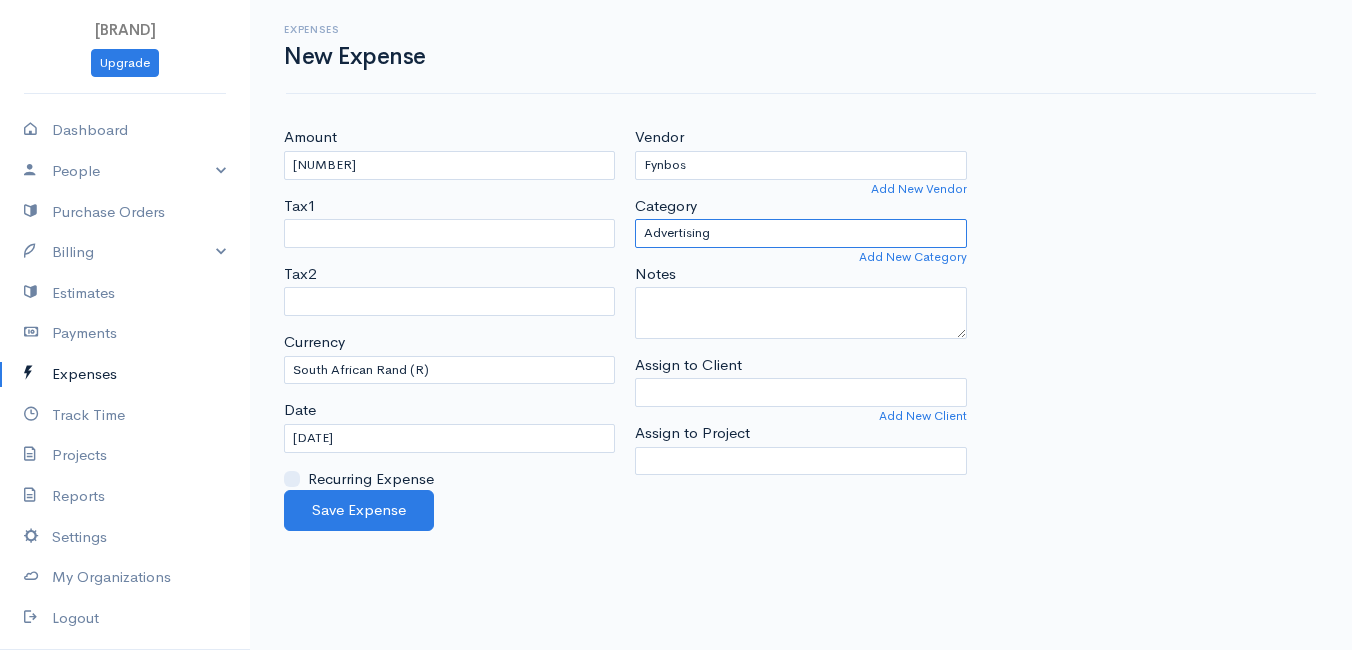 select on "Other Expenses" 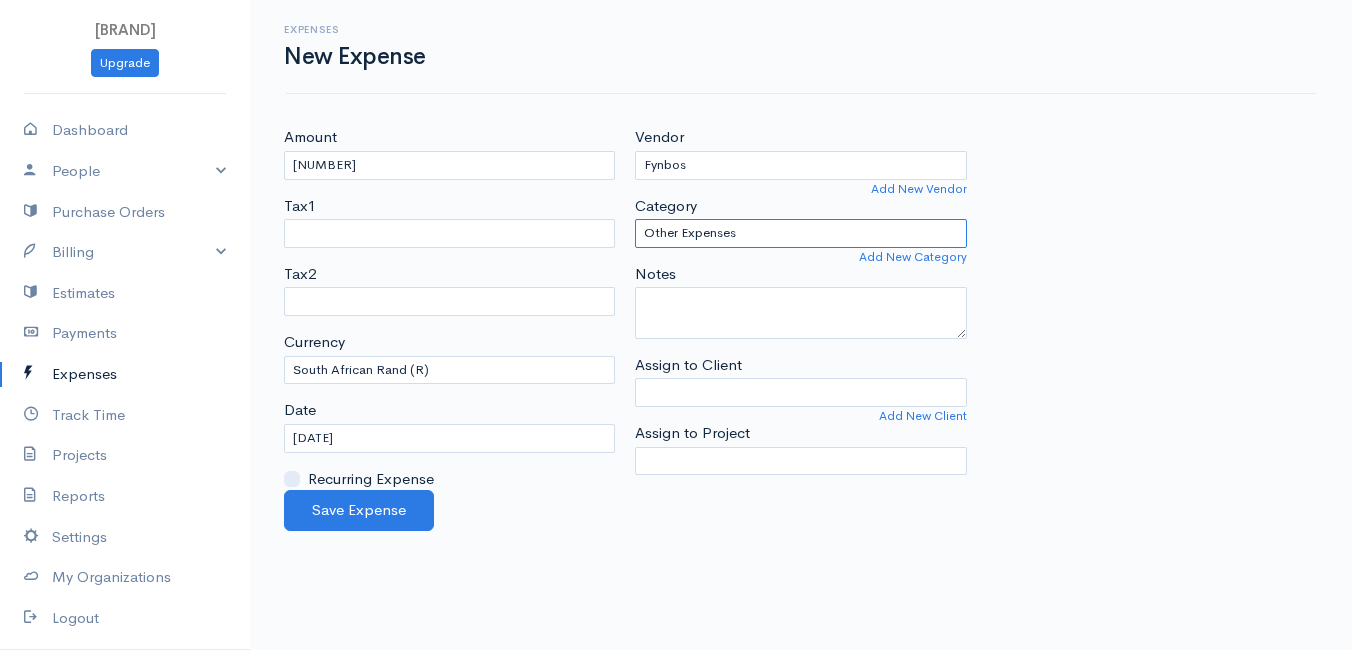 click on "Advertising Car & Truck Expenses Contractors Education Education and Training Employee Benefits Hardware Meals & Entertainment Other Expenses Personal Professional Services Rent or Lease Supplies Travel Utilities" at bounding box center (800, 233) 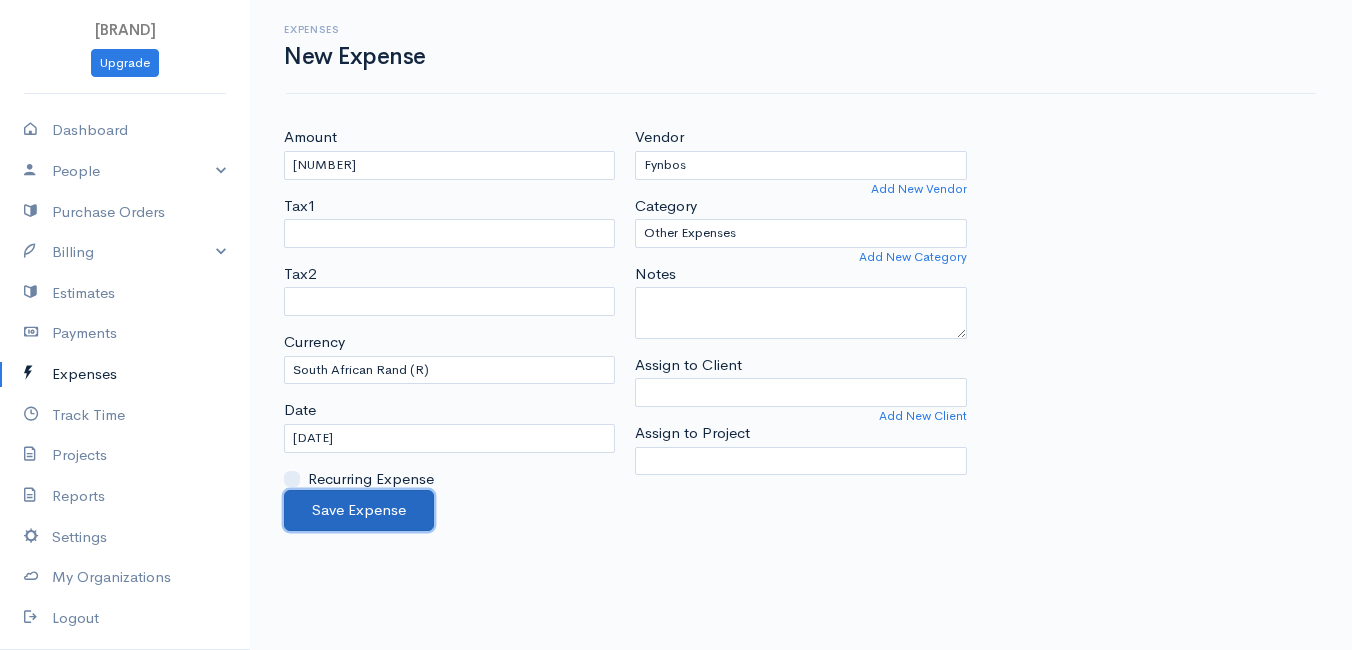 click on "Save Expense" at bounding box center [359, 510] 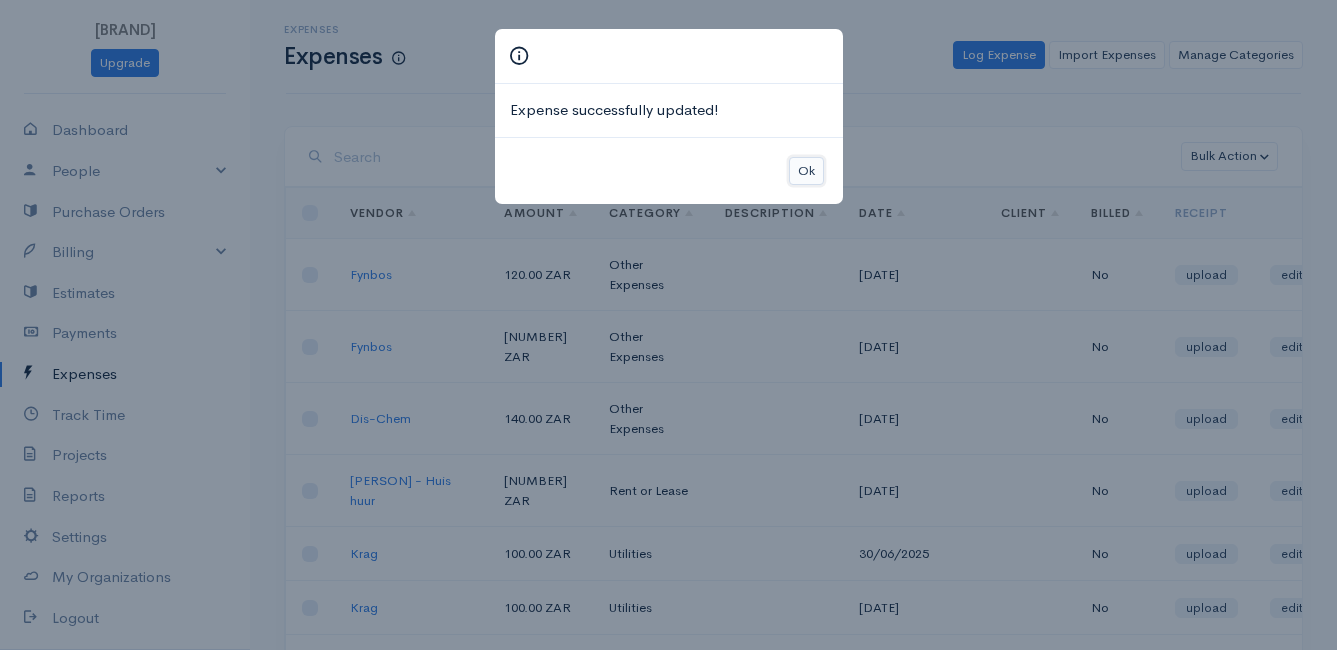click on "Ok" at bounding box center [806, 171] 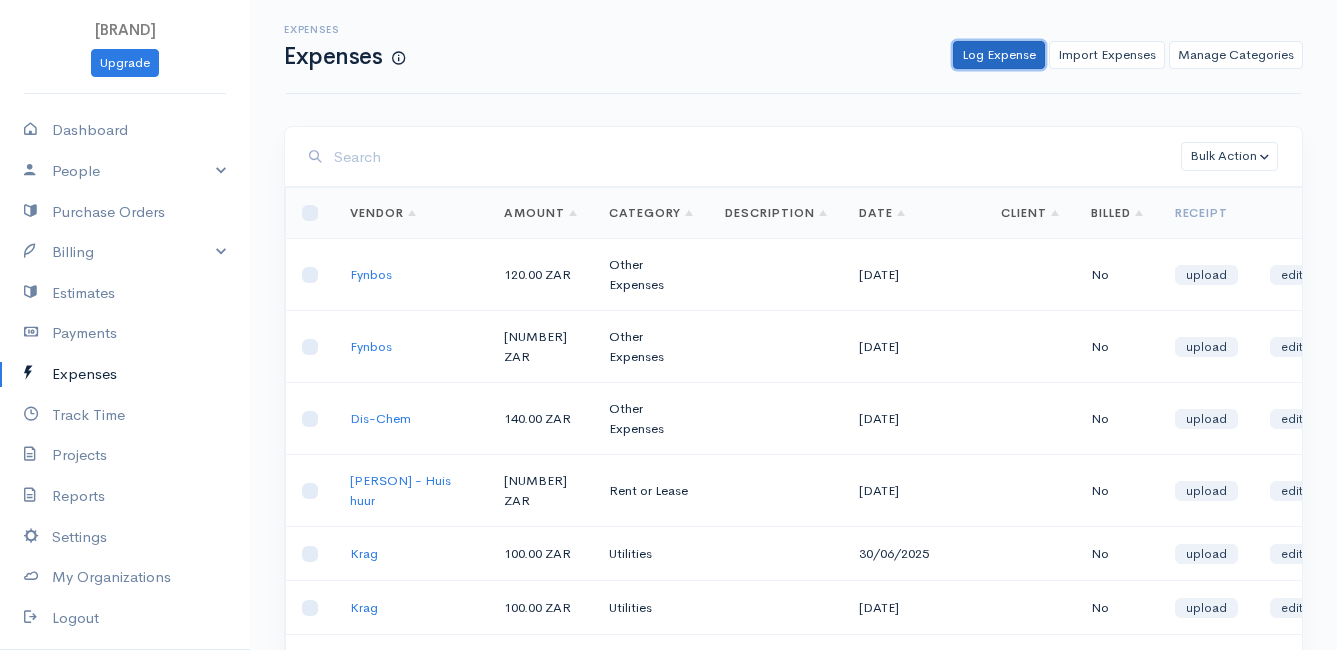 click on "Log Expense" at bounding box center [999, 55] 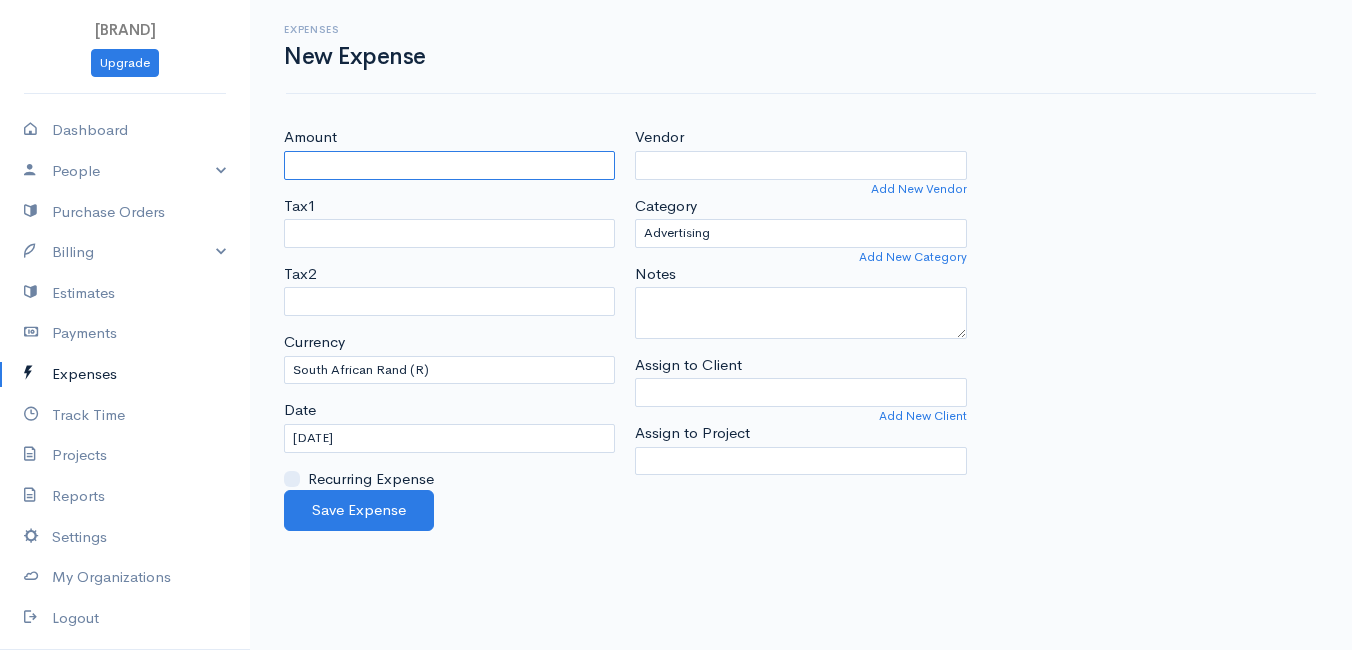 click on "Amount" at bounding box center [449, 165] 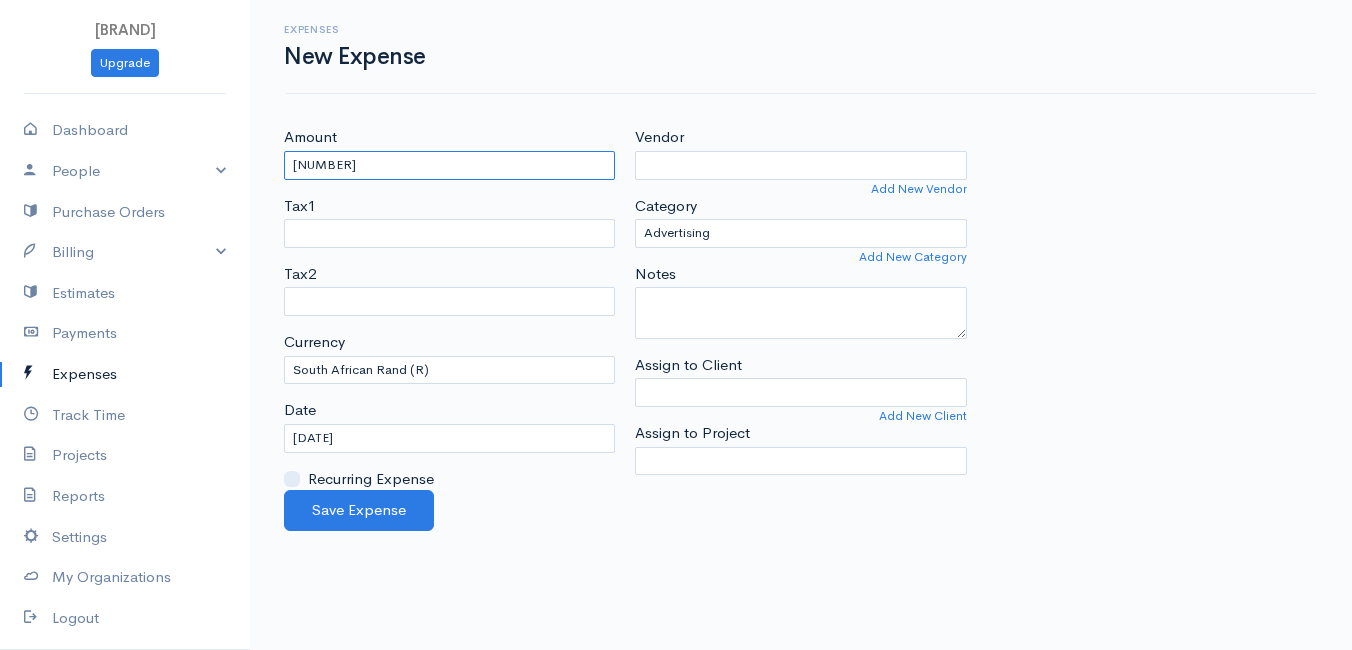 type on "[NUMBER]" 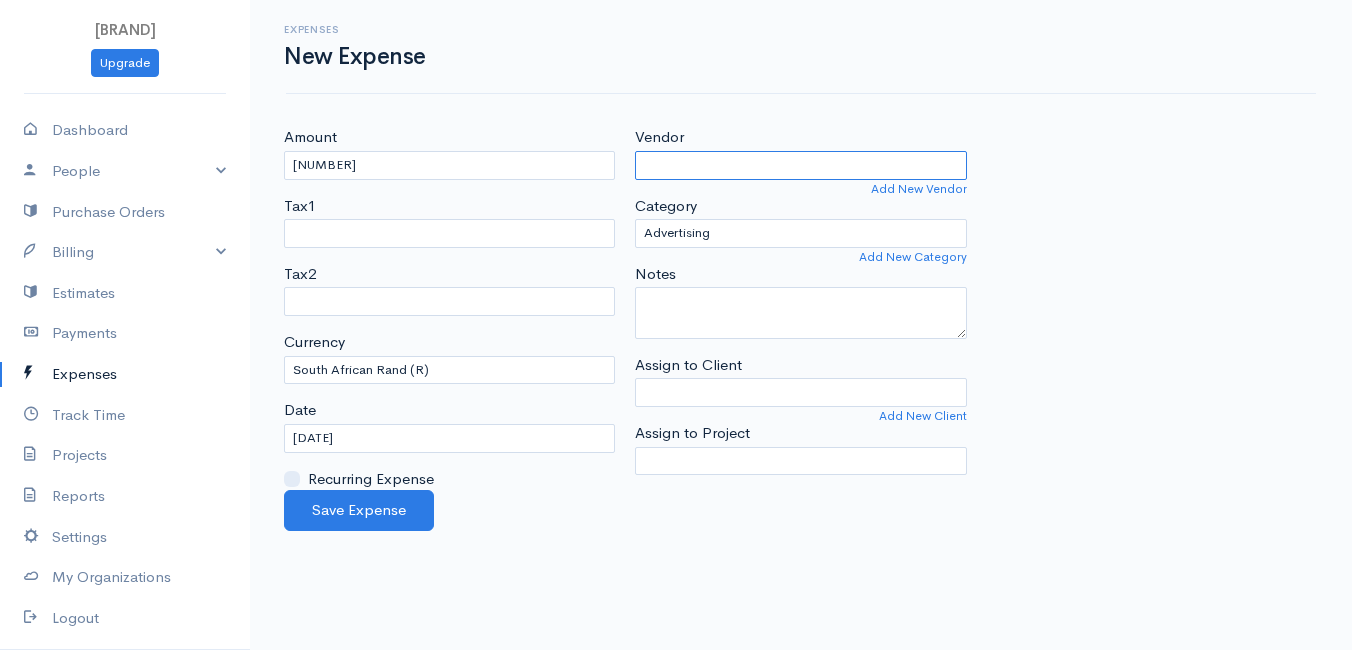 click on "Vendor" at bounding box center [800, 165] 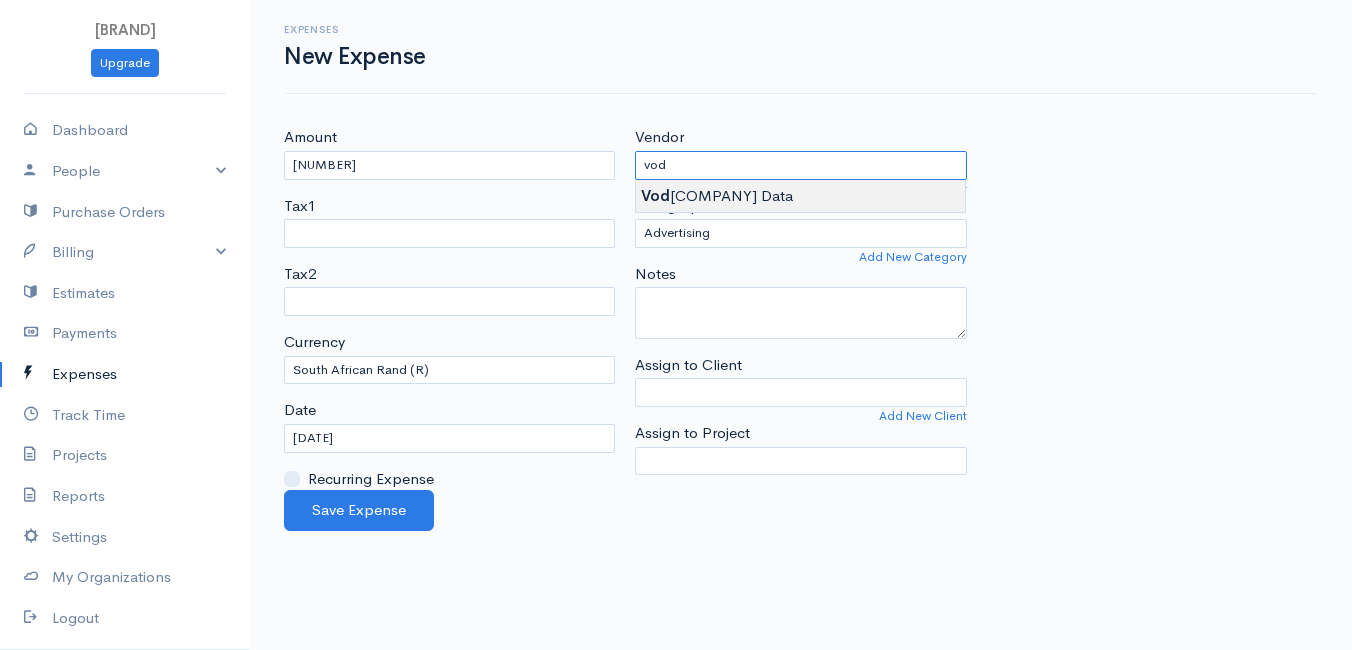 type on "Vodacom Data" 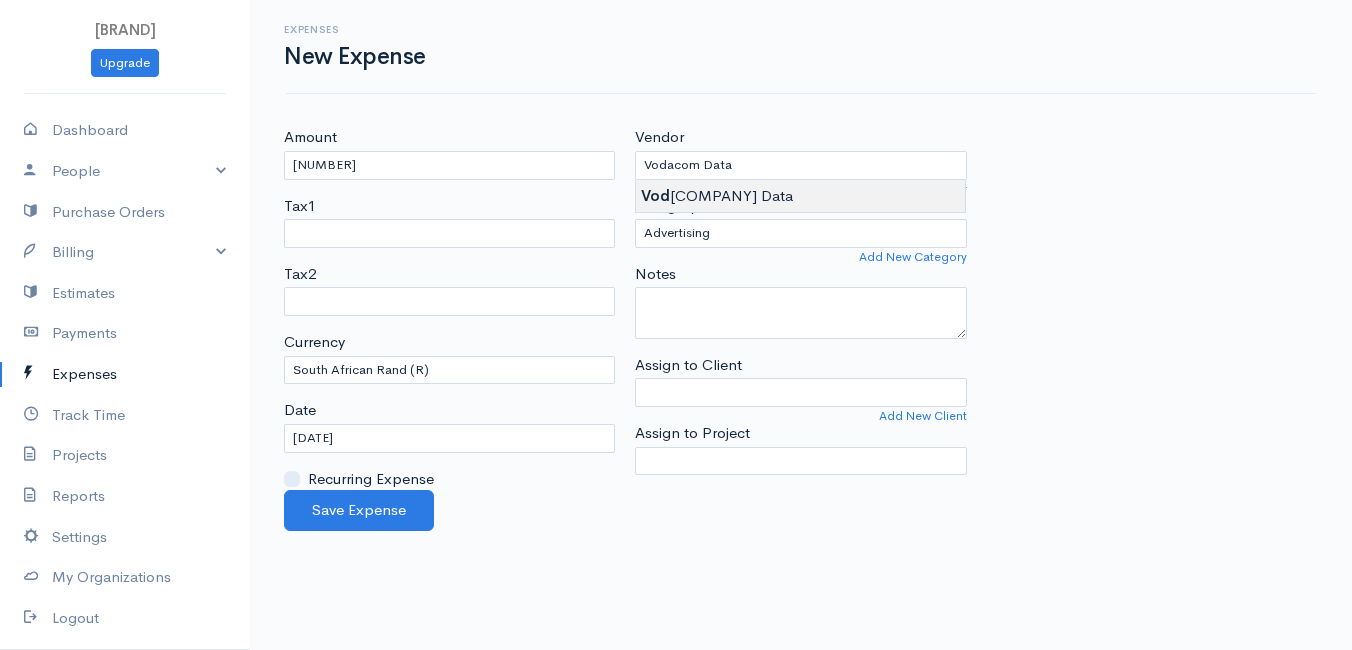 click on "Amount 449 Tax1 Tax2 Currency U.S. Dollars ($) Canadian Dollars ($) British Pounds Sterling (£) Euros (€) Australian Dollars ($) Afghani (Af) Algerian Dinar (د.ج) Argentine Pesos ($) Lek (L)" at bounding box center (676, 325) 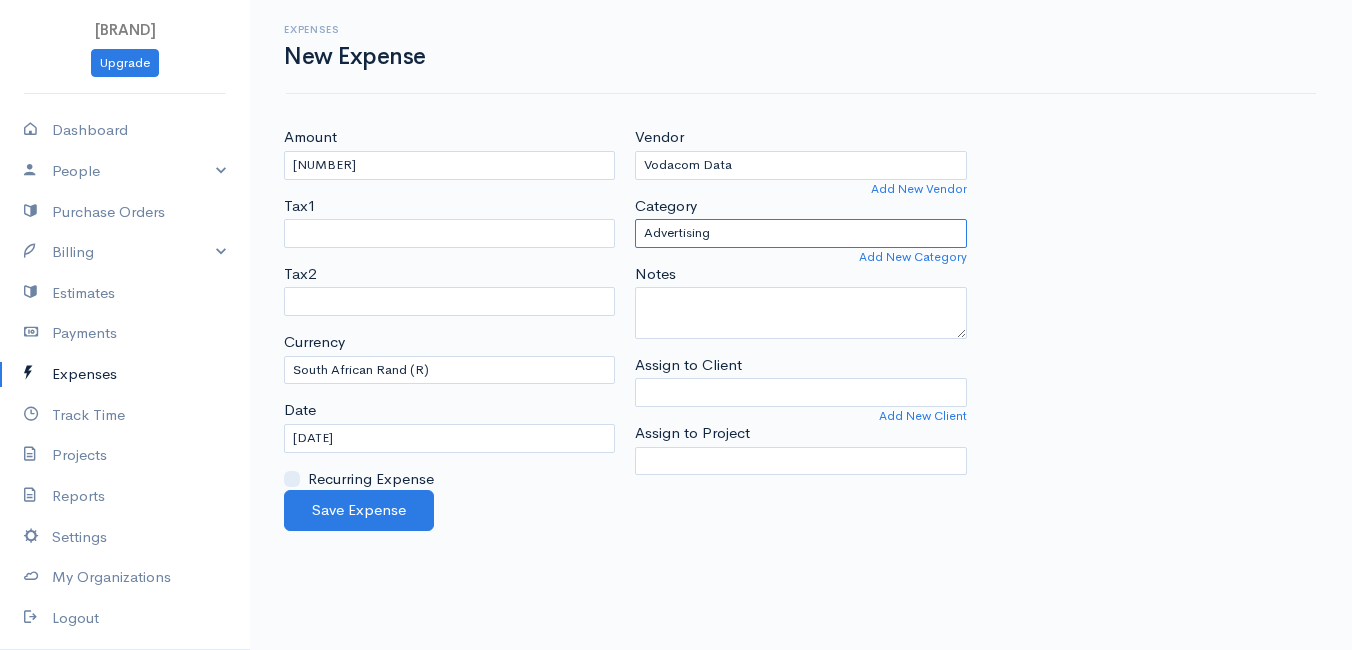 click on "Advertising Car & Truck Expenses Contractors Education Education and Training Employee Benefits Hardware Meals & Entertainment Other Expenses Personal Professional Services Rent or Lease Supplies Travel Utilities" at bounding box center [800, 233] 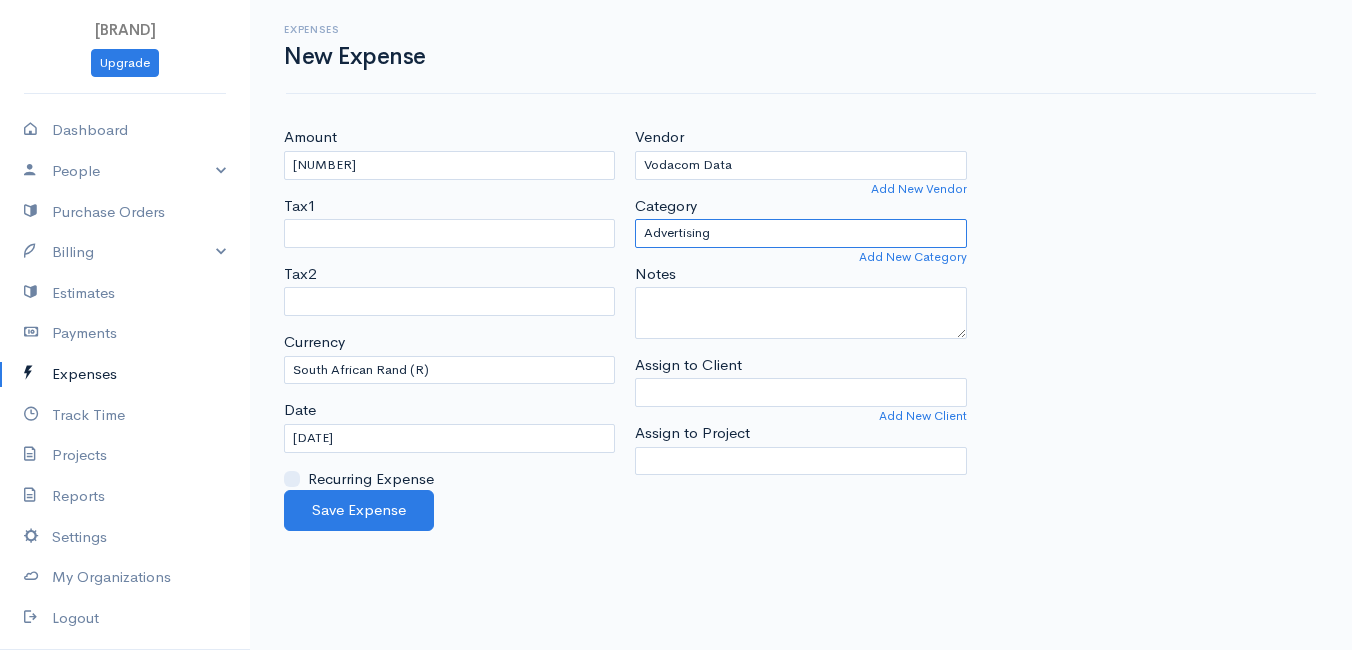 select on "Other Expenses" 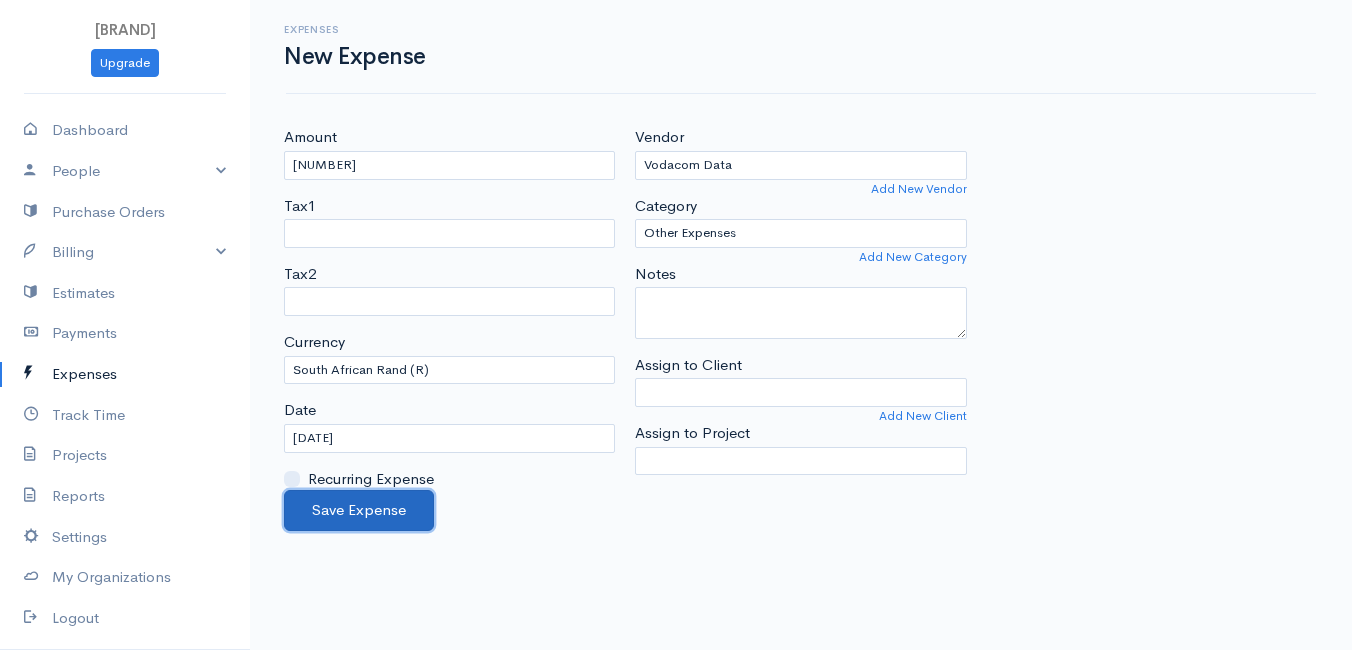 click on "Save Expense" at bounding box center [359, 510] 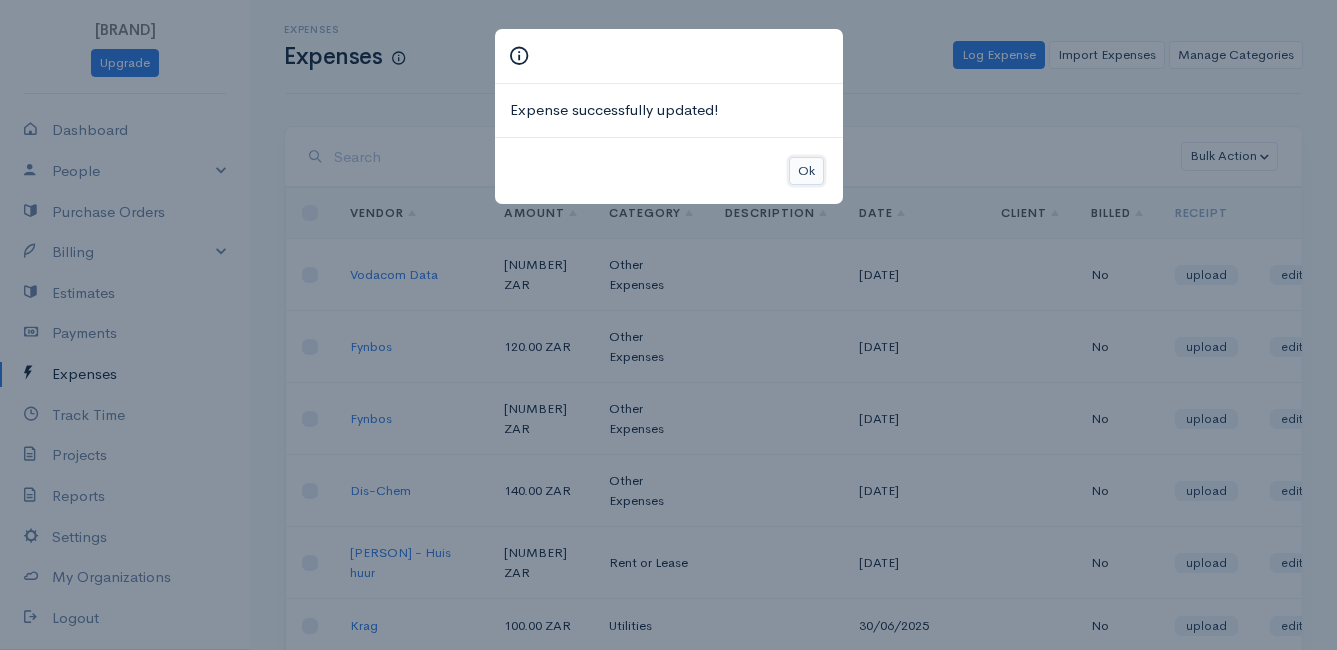 click on "Ok" at bounding box center [806, 171] 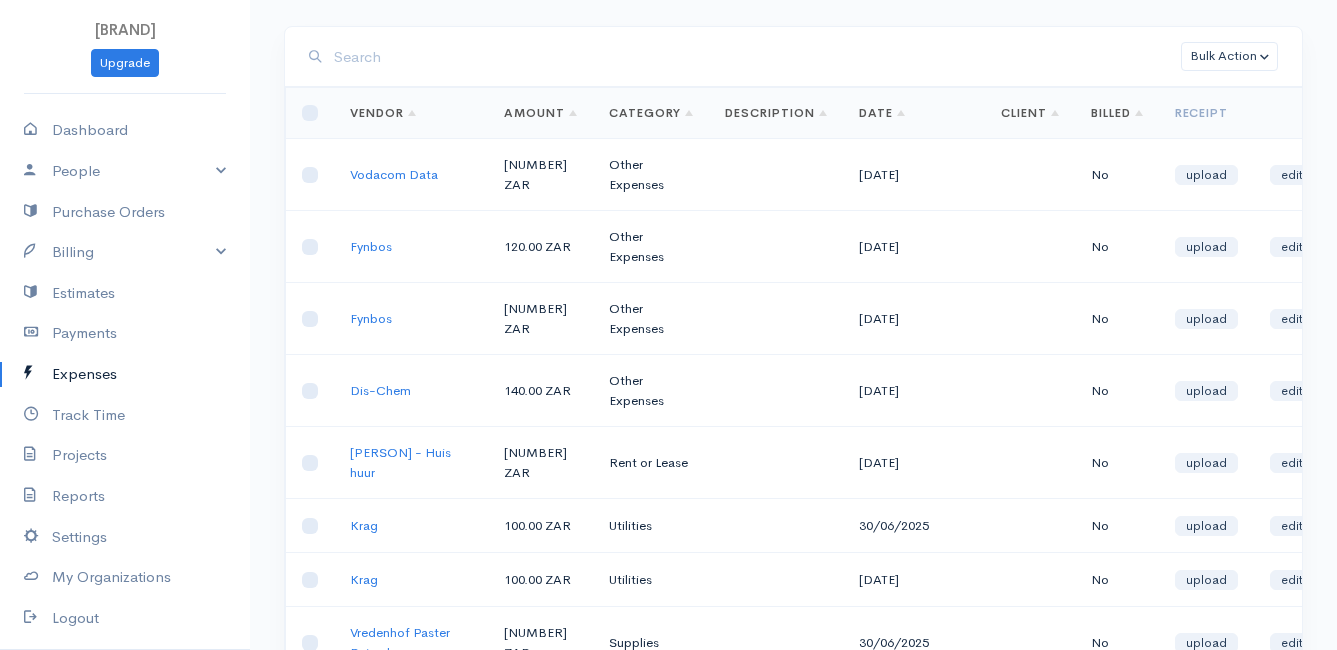 scroll, scrollTop: 0, scrollLeft: 0, axis: both 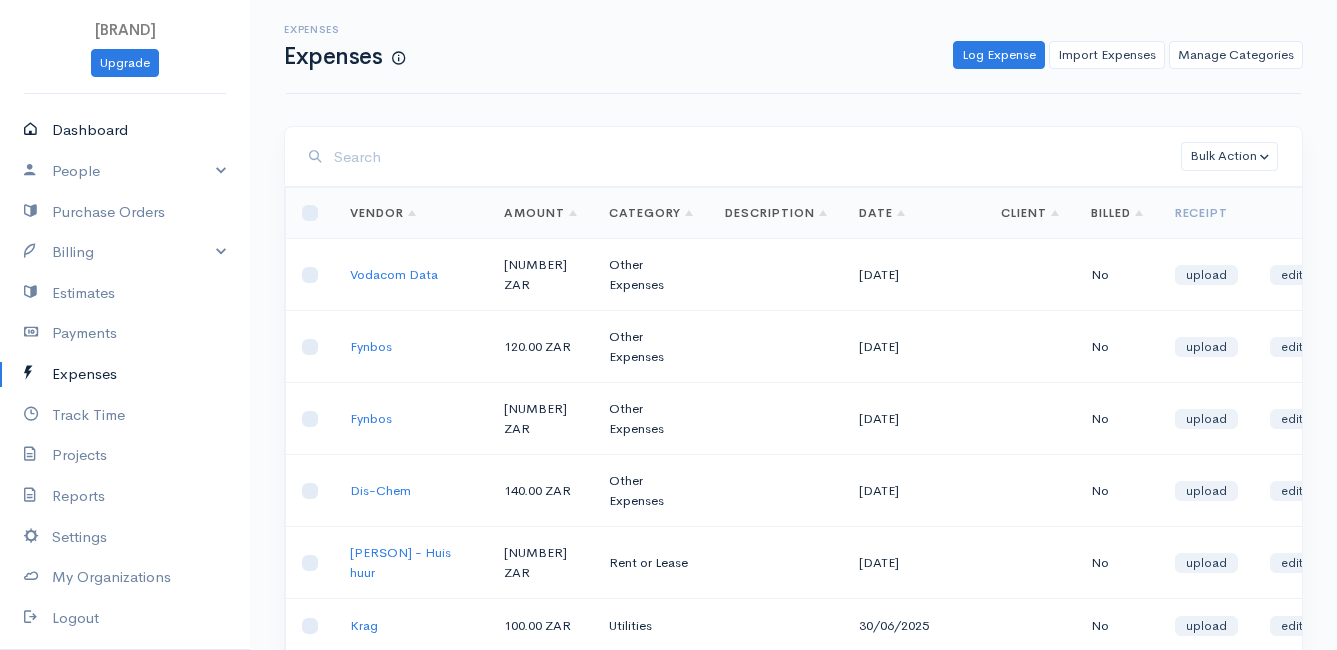 click on "Dashboard" at bounding box center [125, 130] 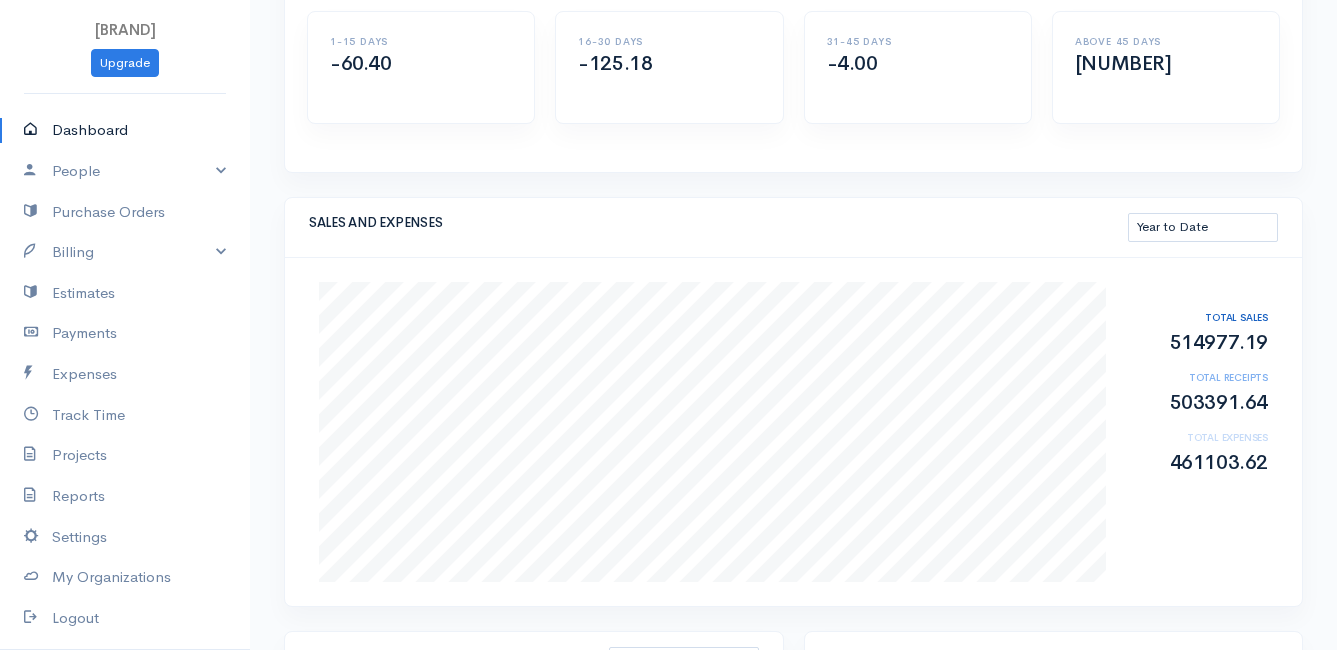 scroll, scrollTop: 0, scrollLeft: 0, axis: both 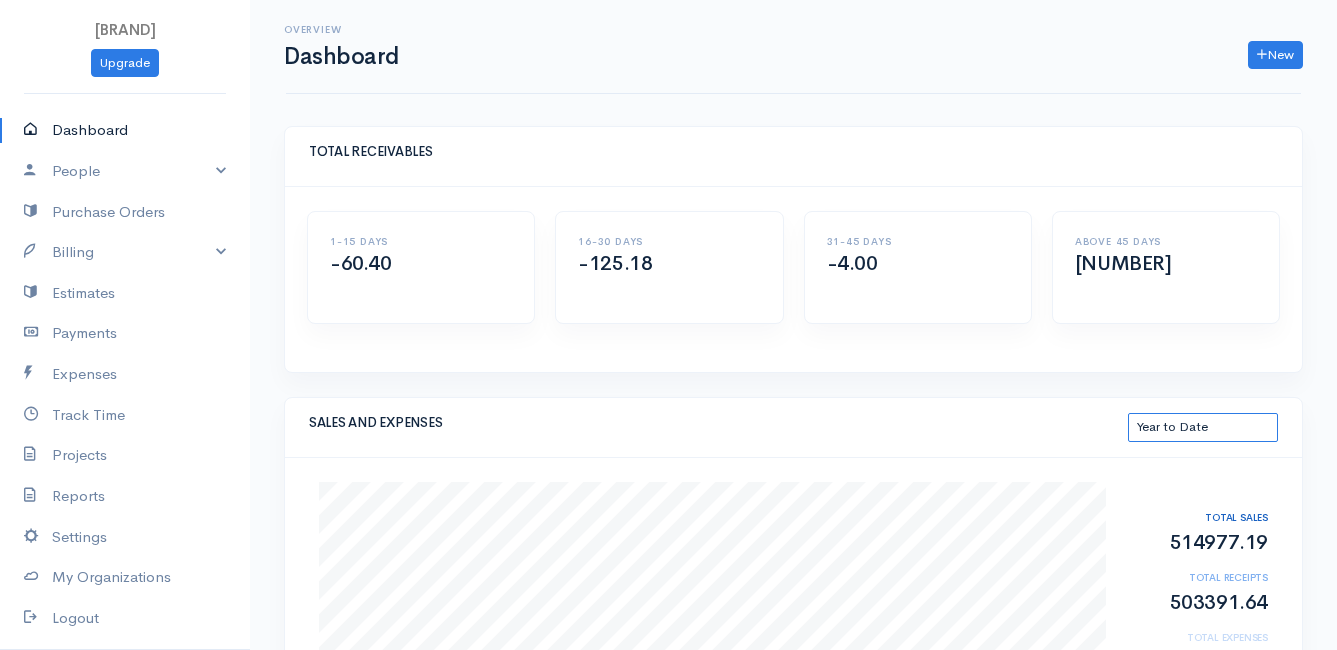 click on "This Month Last 30 Days Last 3 Months Last 12 Months Year to Date" at bounding box center (1203, 427) 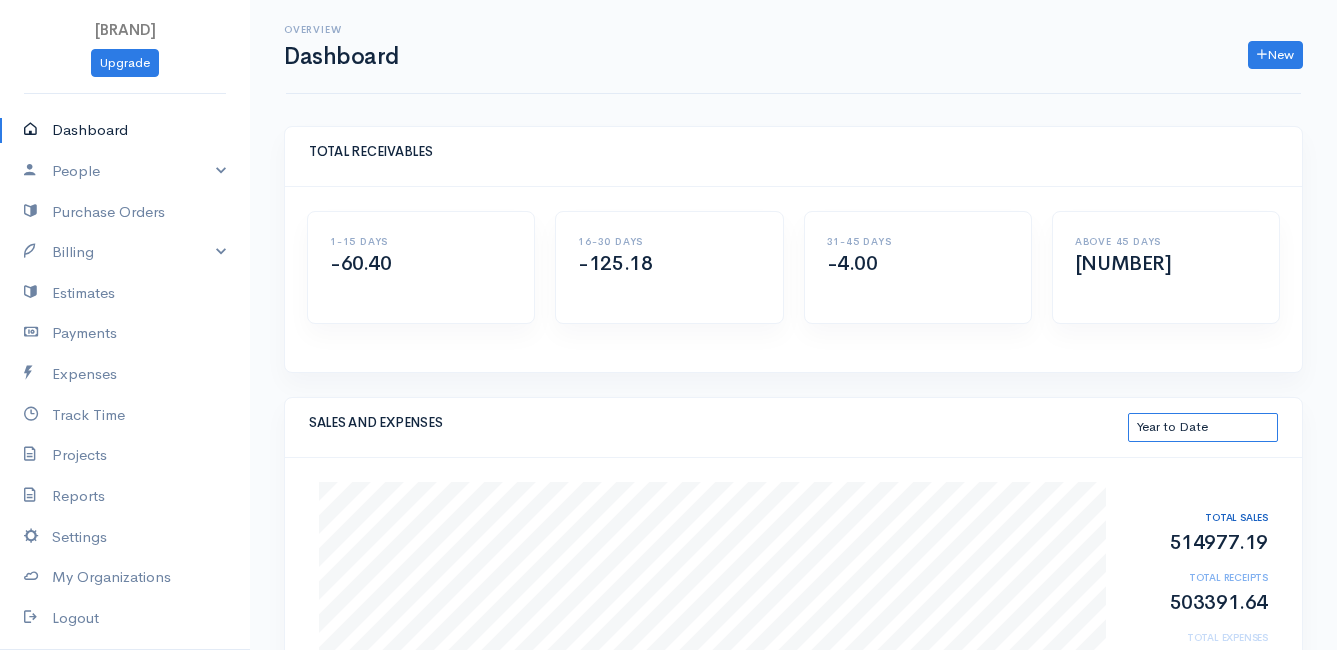 click on "This Month Last 30 Days Last 3 Months Last 12 Months Year to Date" at bounding box center (1203, 427) 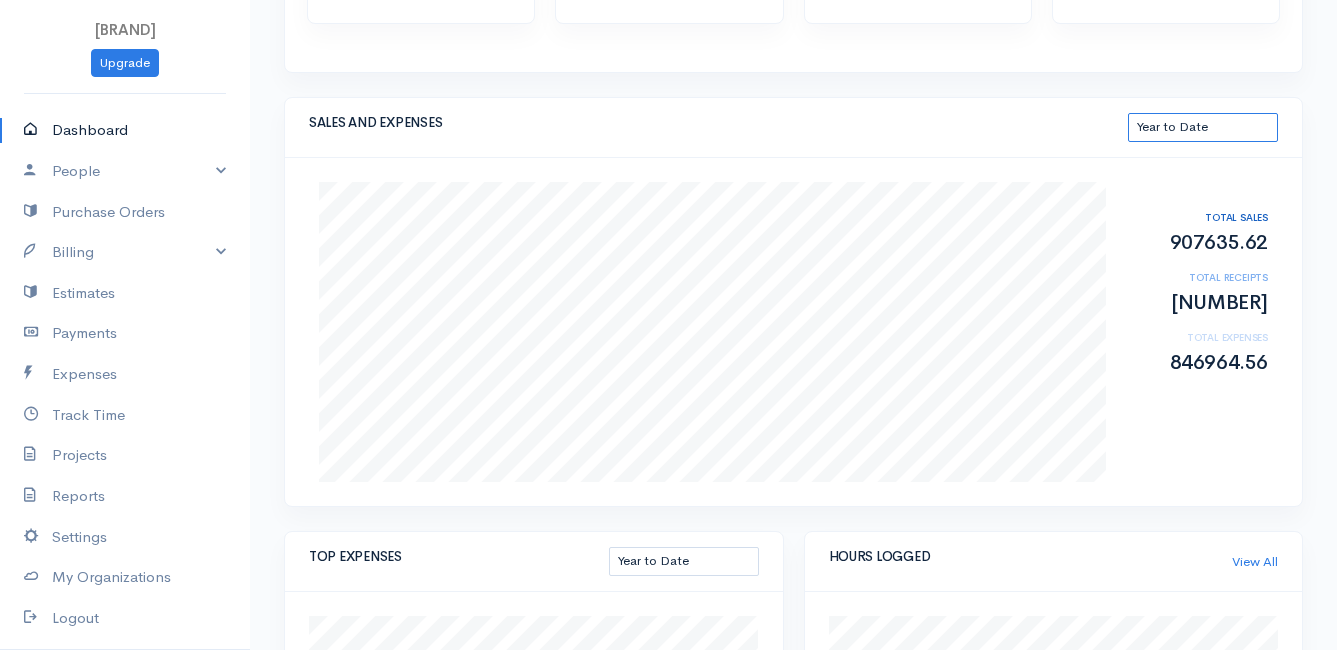 scroll, scrollTop: 200, scrollLeft: 0, axis: vertical 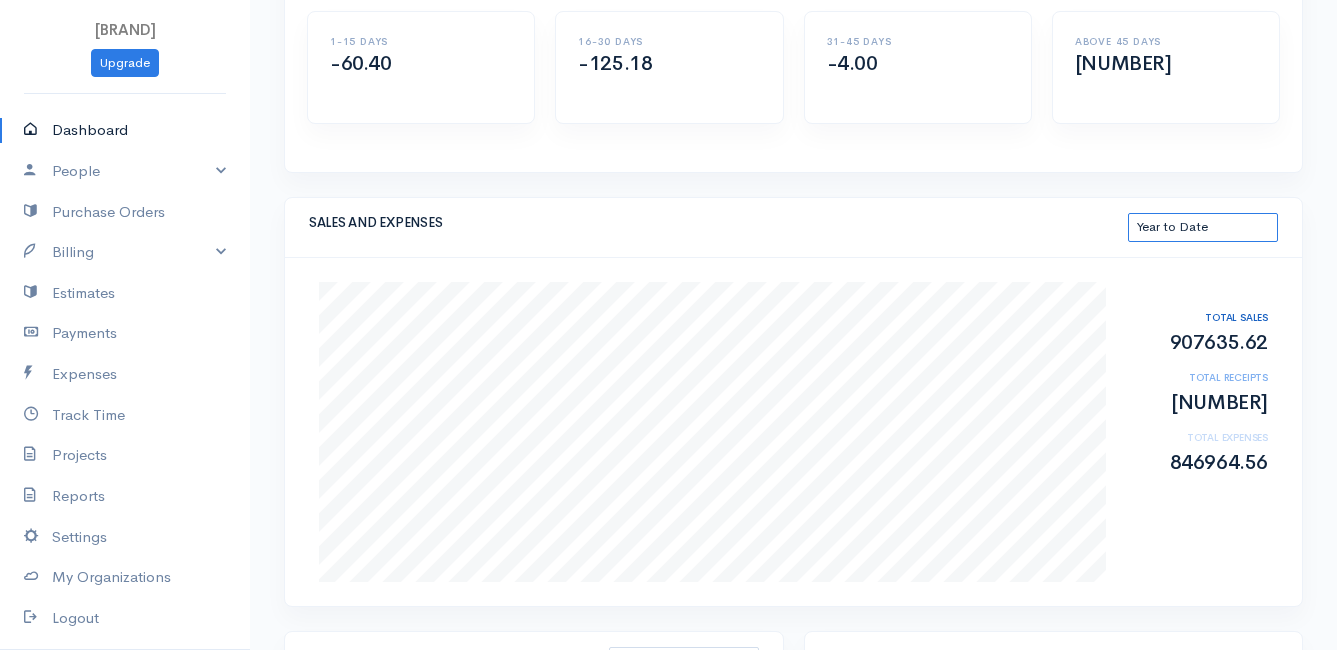 click on "This Month Last 30 Days Last 3 Months Last 12 Months Year to Date" at bounding box center [1203, 227] 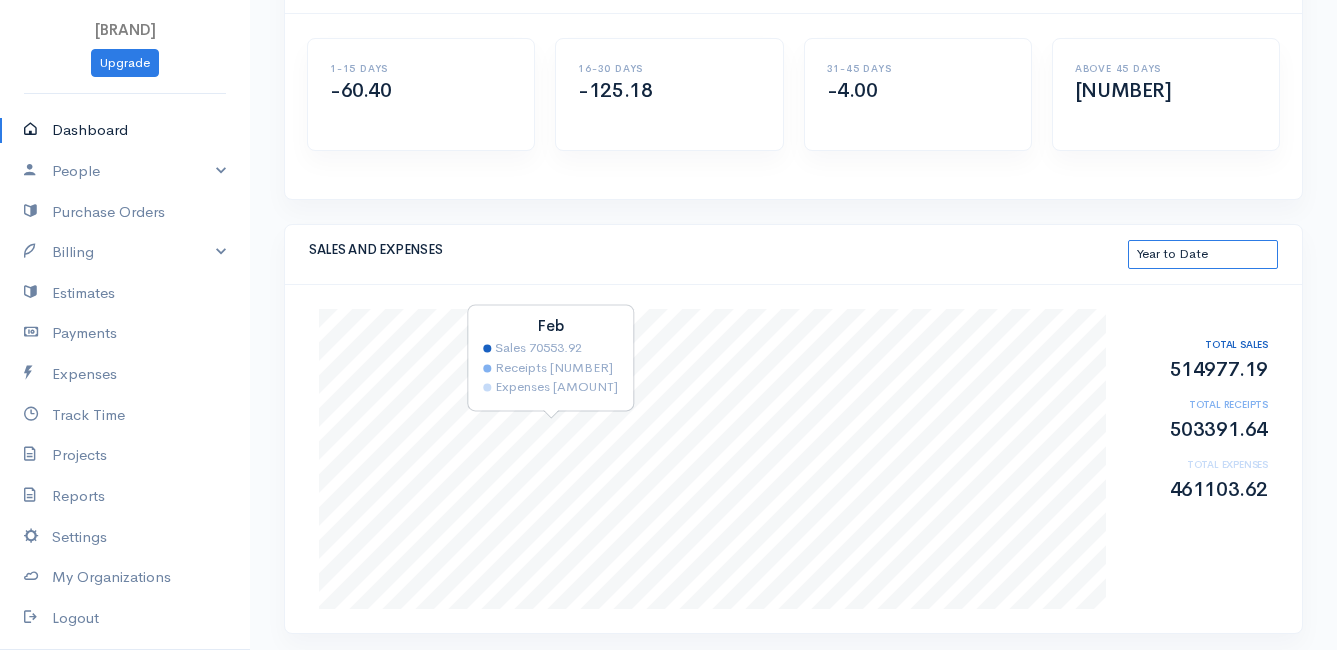 scroll, scrollTop: 0, scrollLeft: 0, axis: both 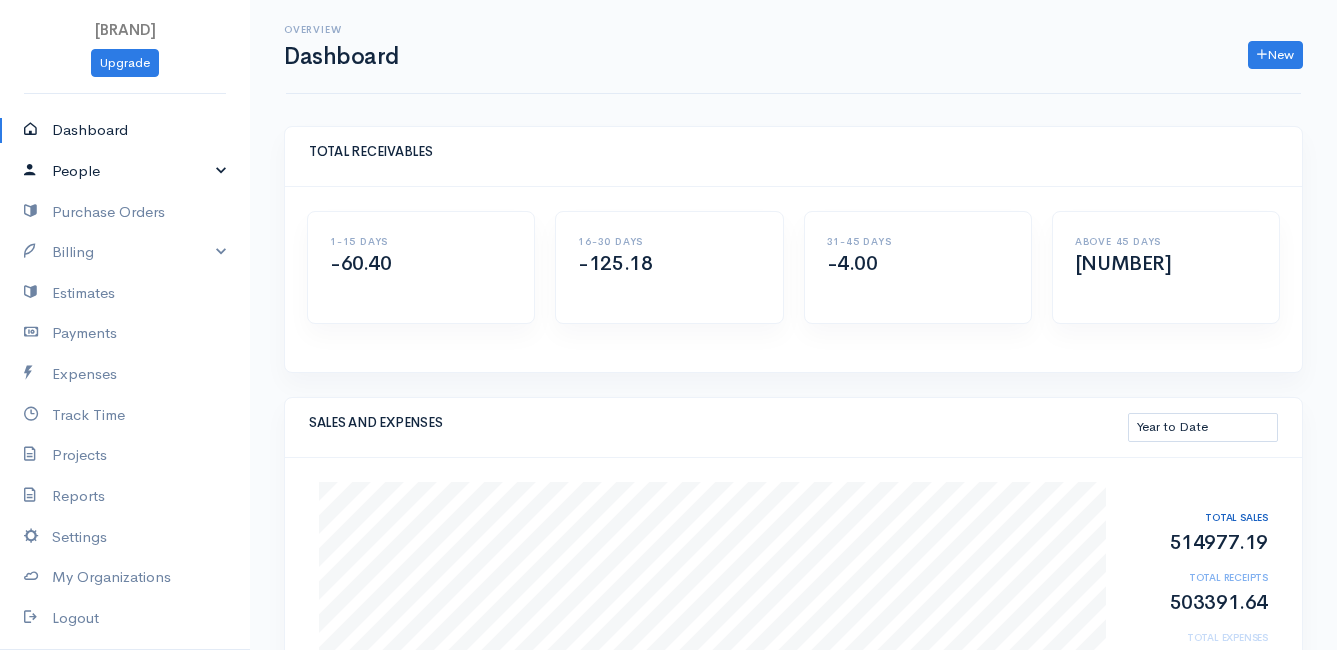 click on "People" at bounding box center (125, 171) 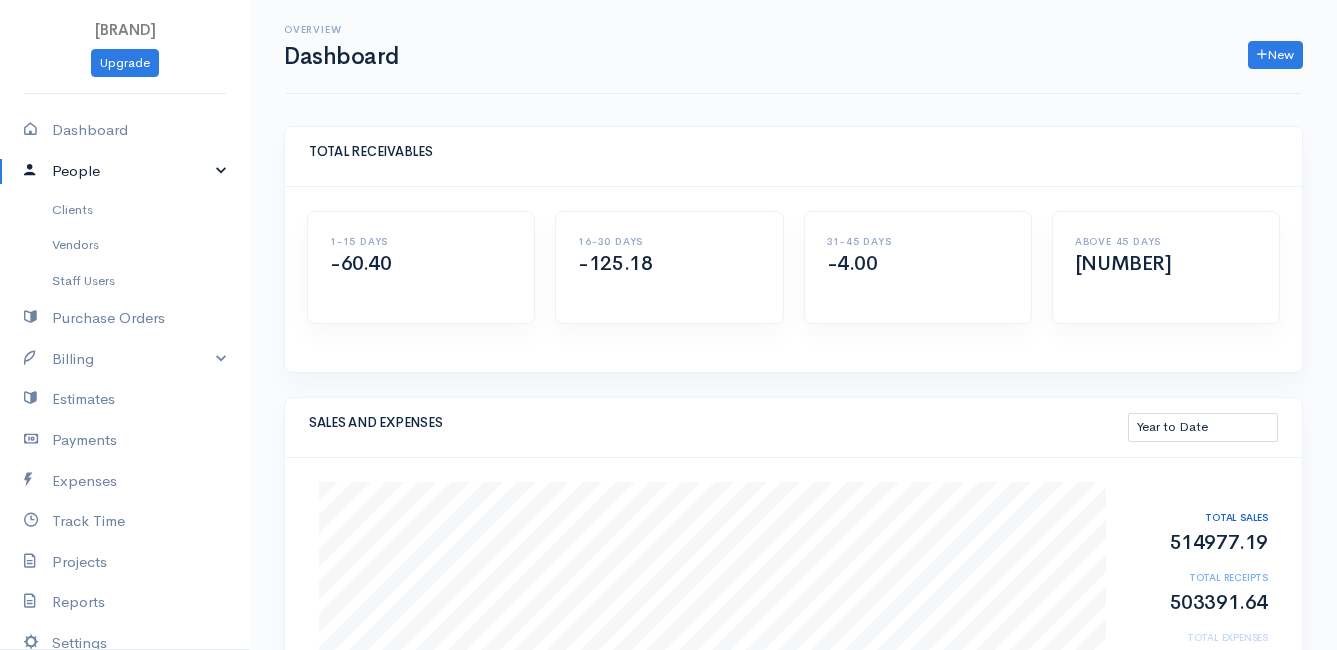 click on "People" at bounding box center [125, 171] 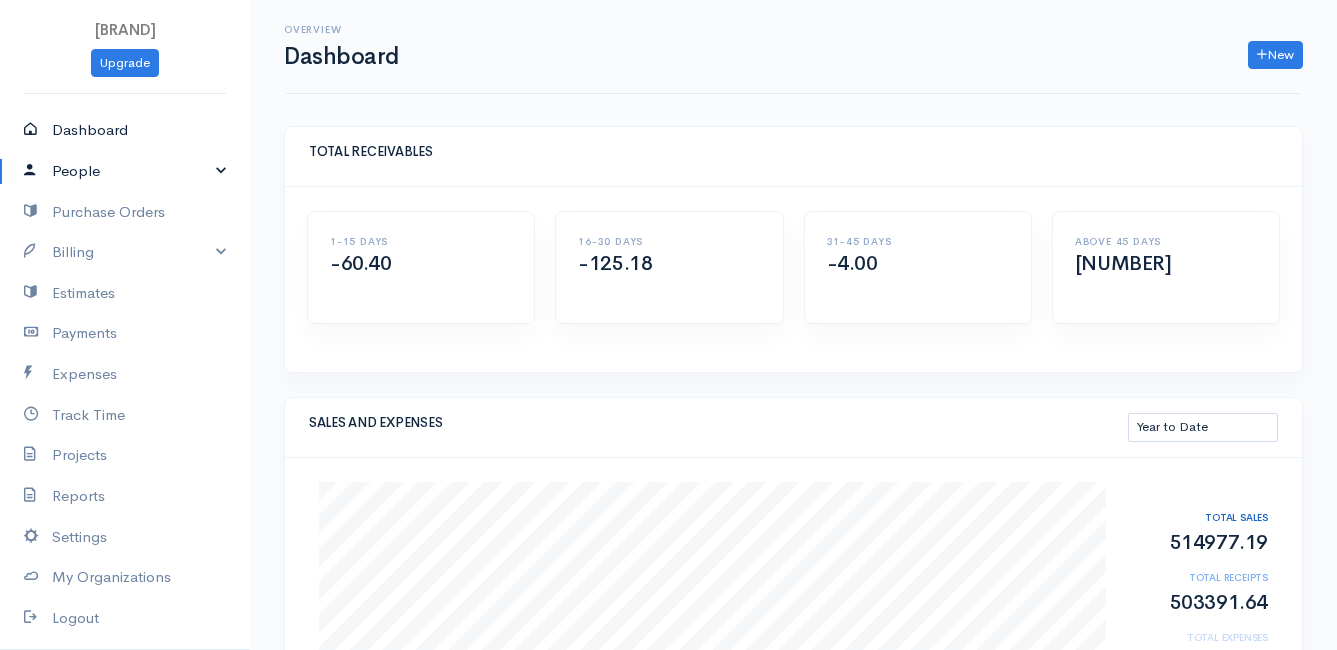 click on "Dashboard" at bounding box center (125, 130) 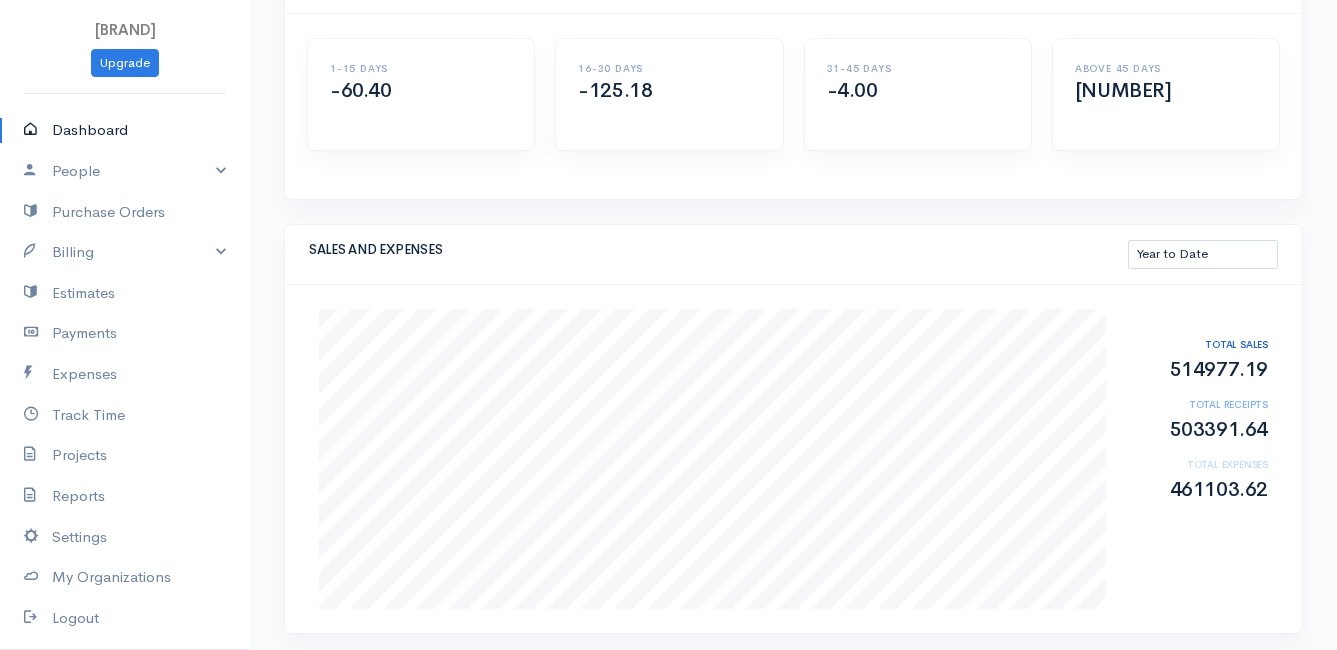 scroll, scrollTop: 0, scrollLeft: 0, axis: both 